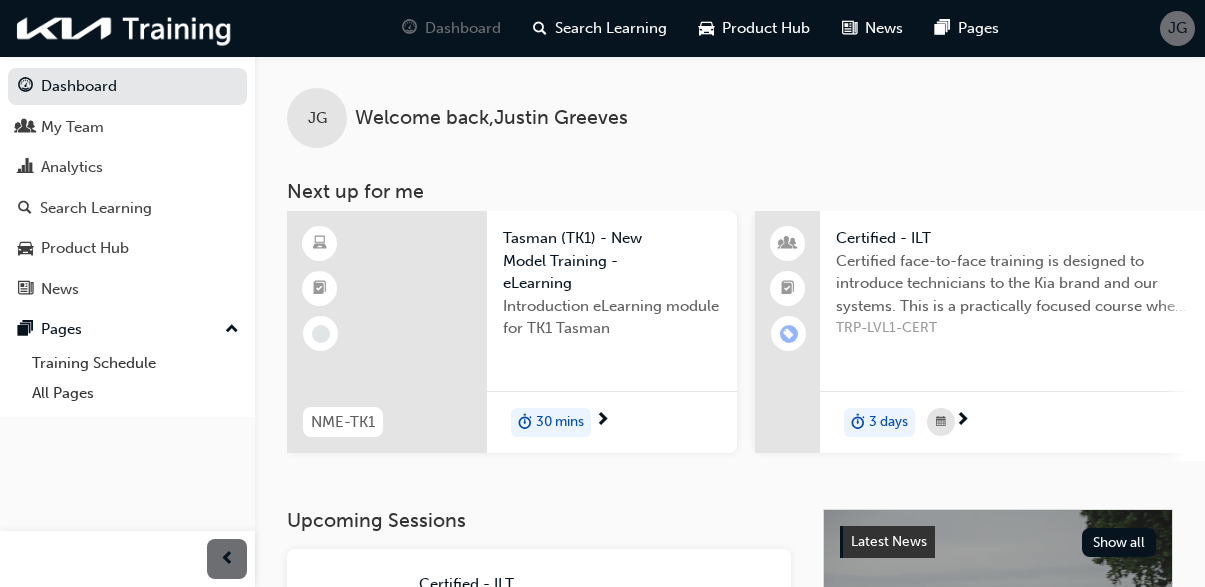 scroll, scrollTop: 0, scrollLeft: 0, axis: both 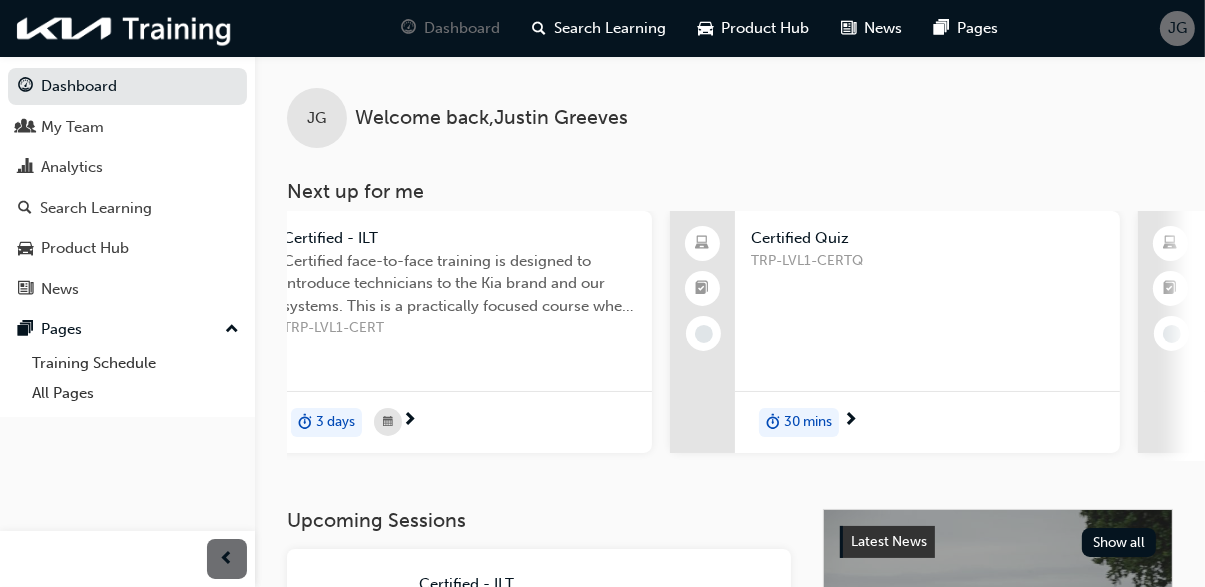 click at bounding box center [850, 421] 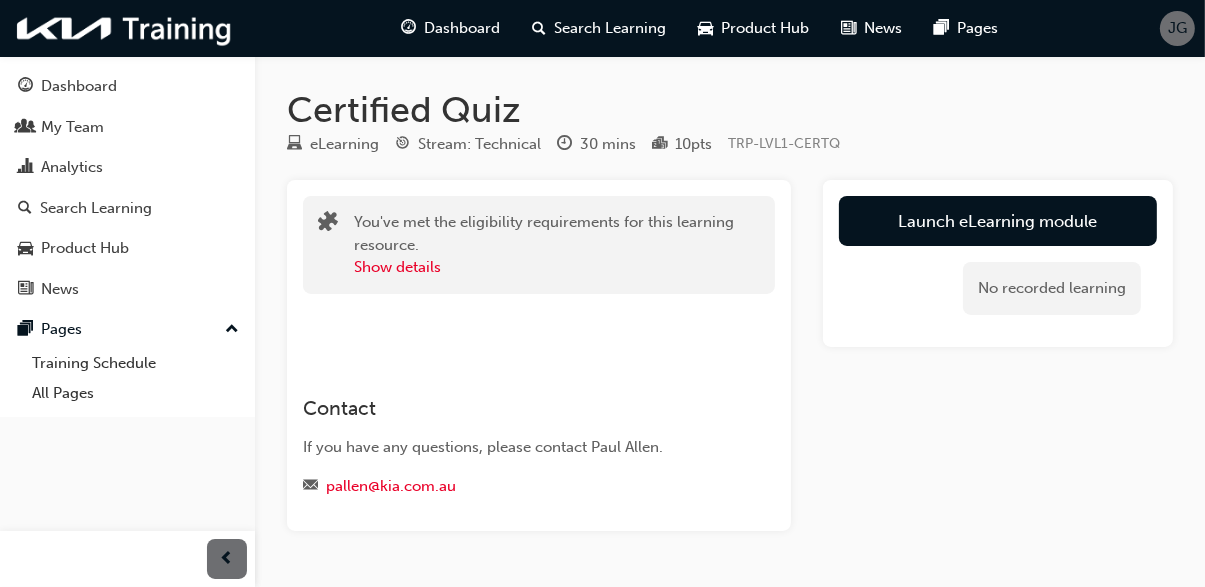click on "Launch eLearning module" at bounding box center (998, 221) 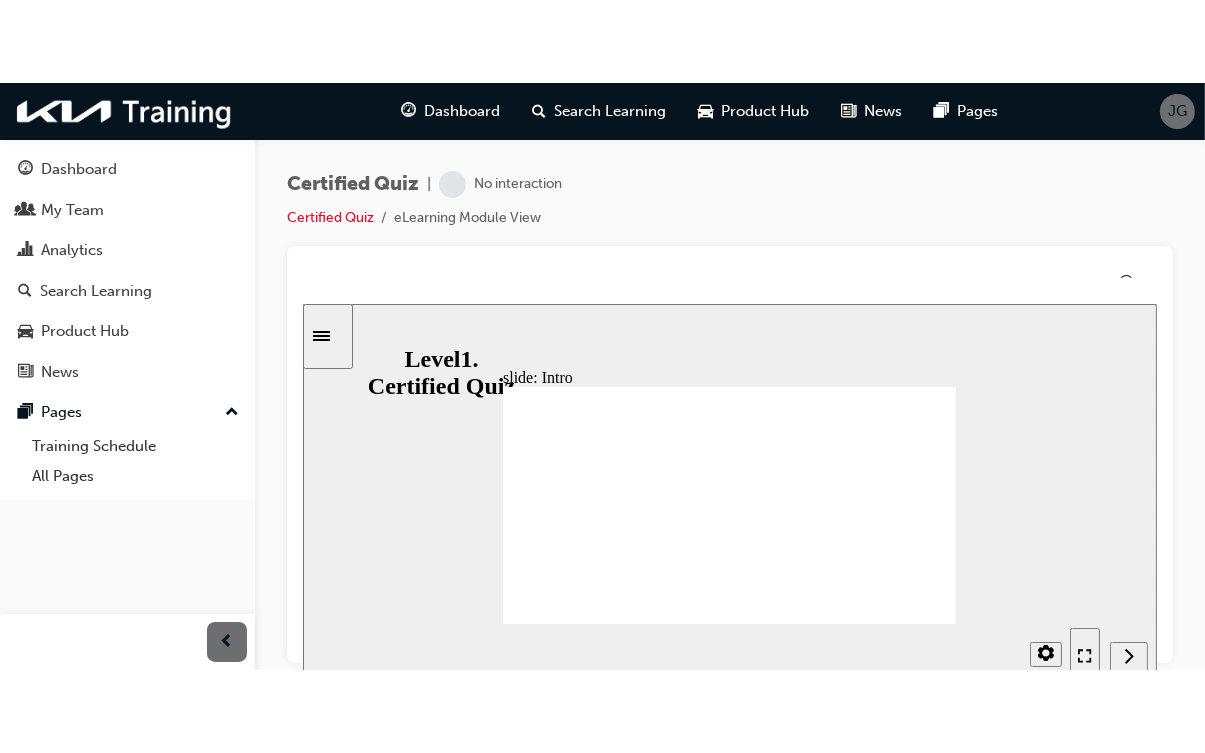 scroll, scrollTop: 0, scrollLeft: 0, axis: both 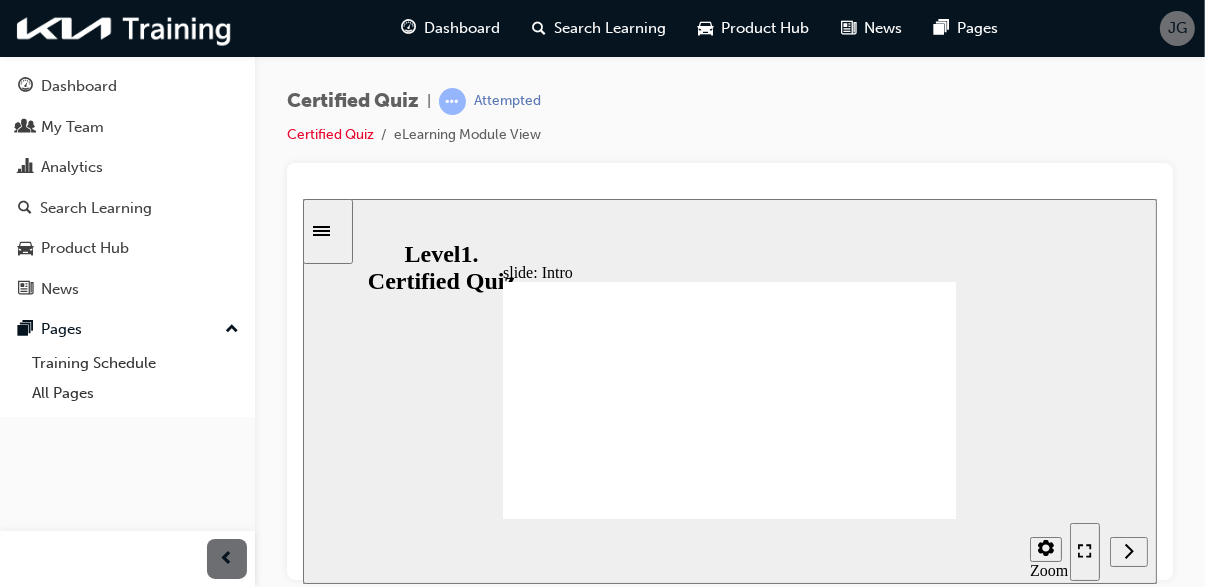 click at bounding box center [1108, 550] 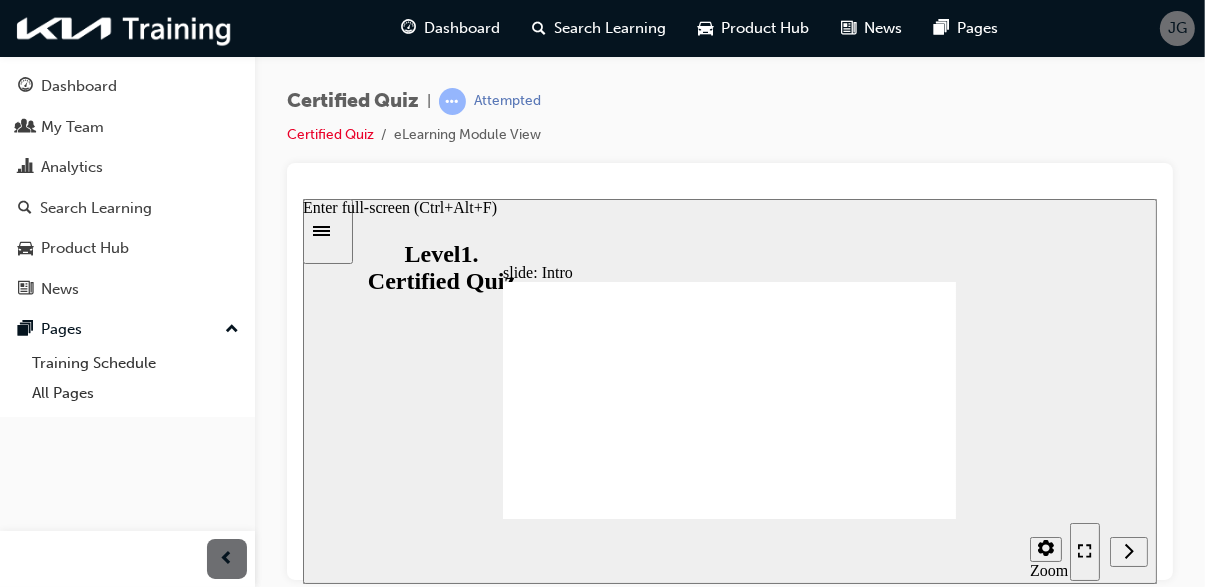 click 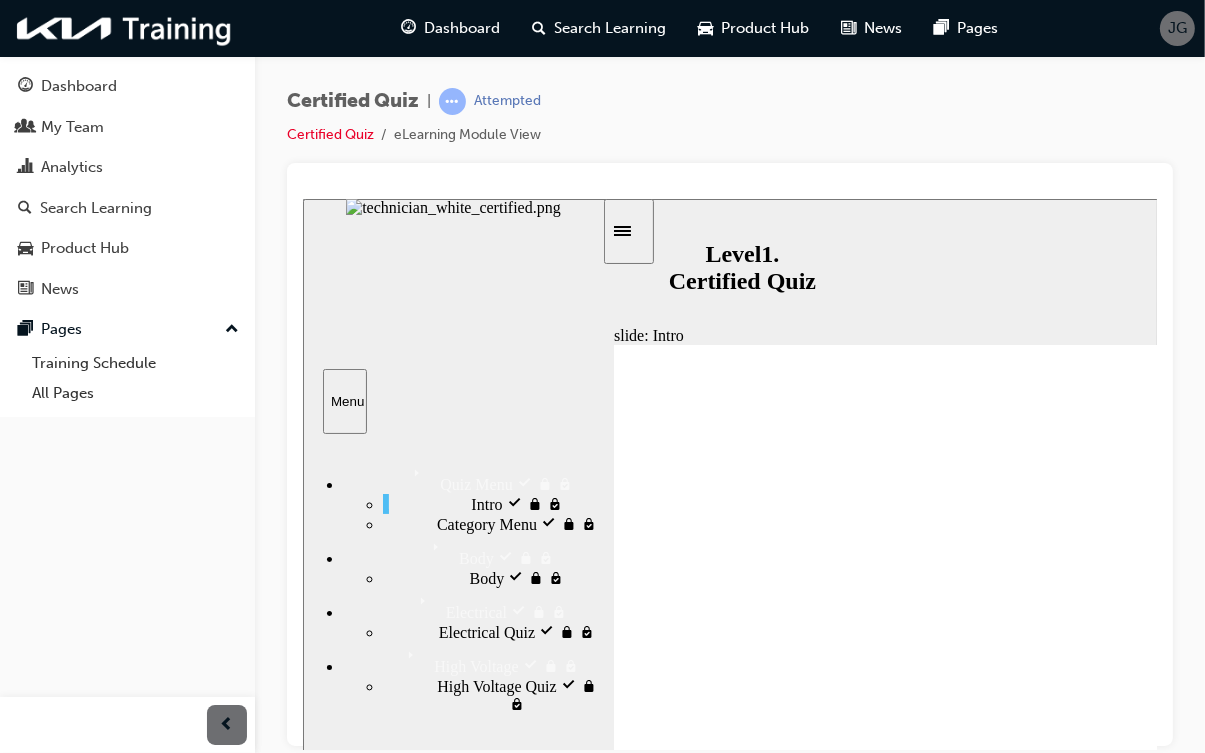 click on "Category Menu locked" at bounding box center (509, 522) 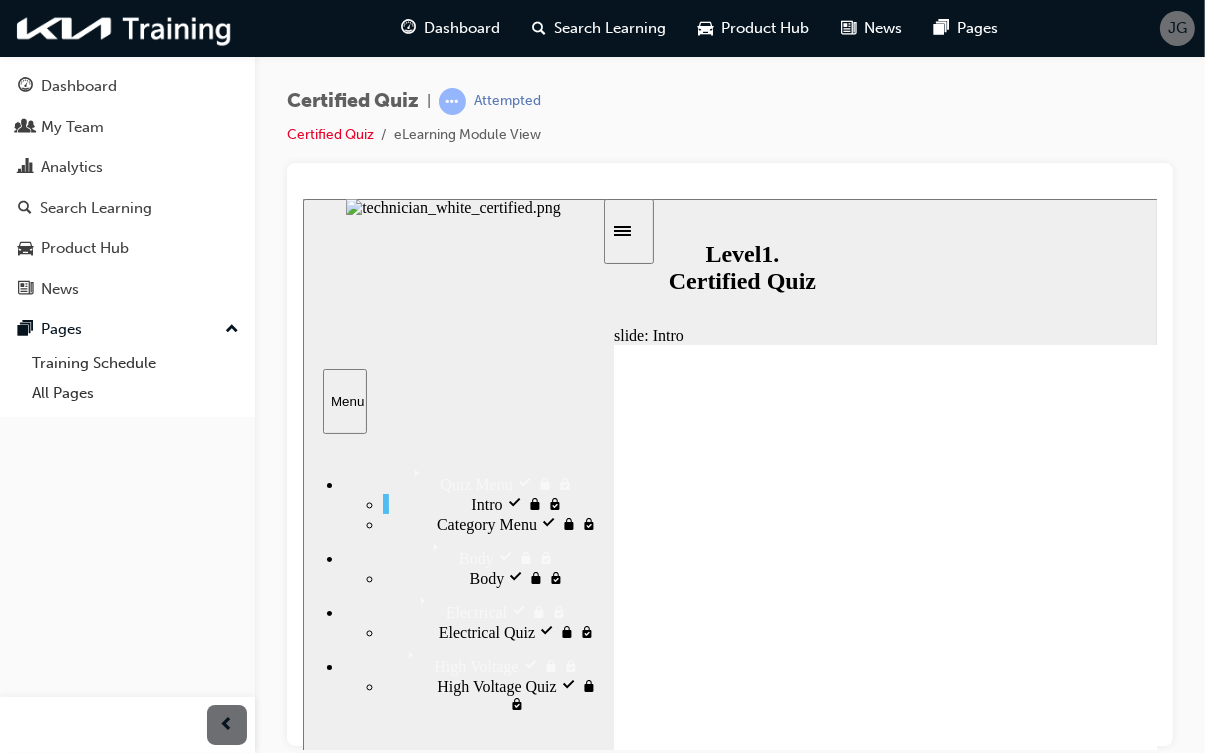 click on "Intro visited
Intro" at bounding box center [491, 503] 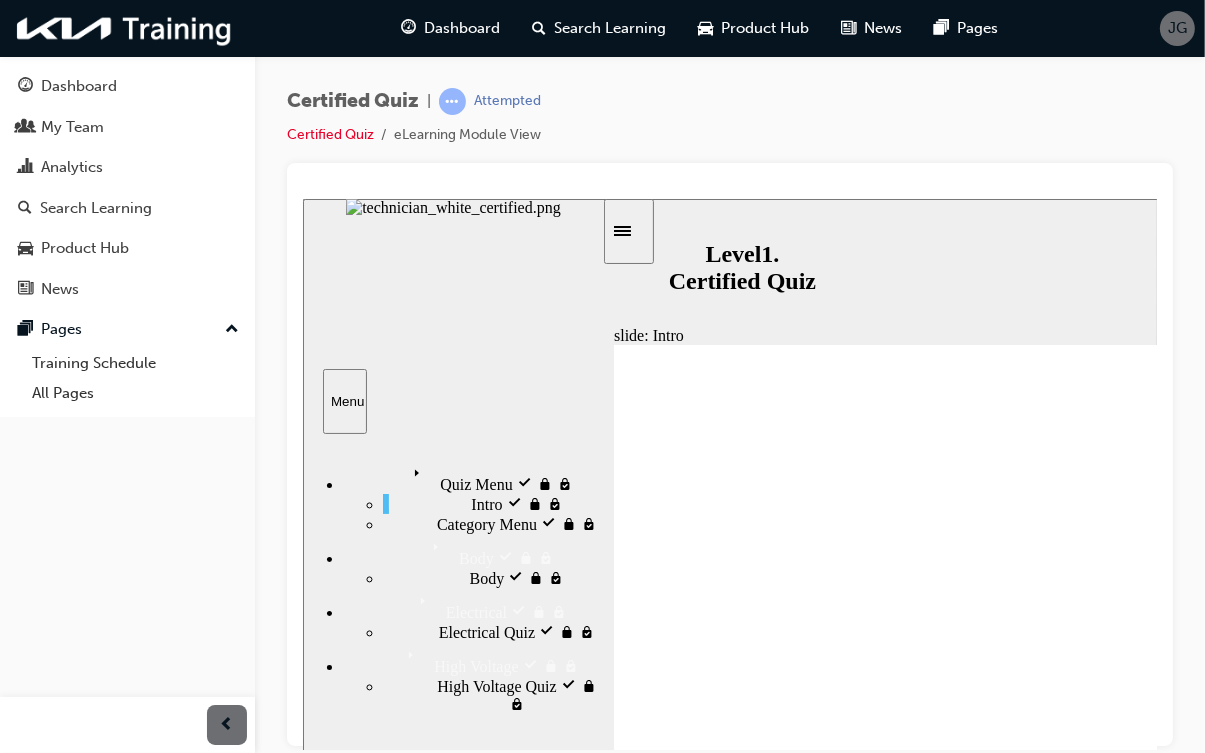 click on "Quiz Menu
Quiz Menu" at bounding box center (471, 476) 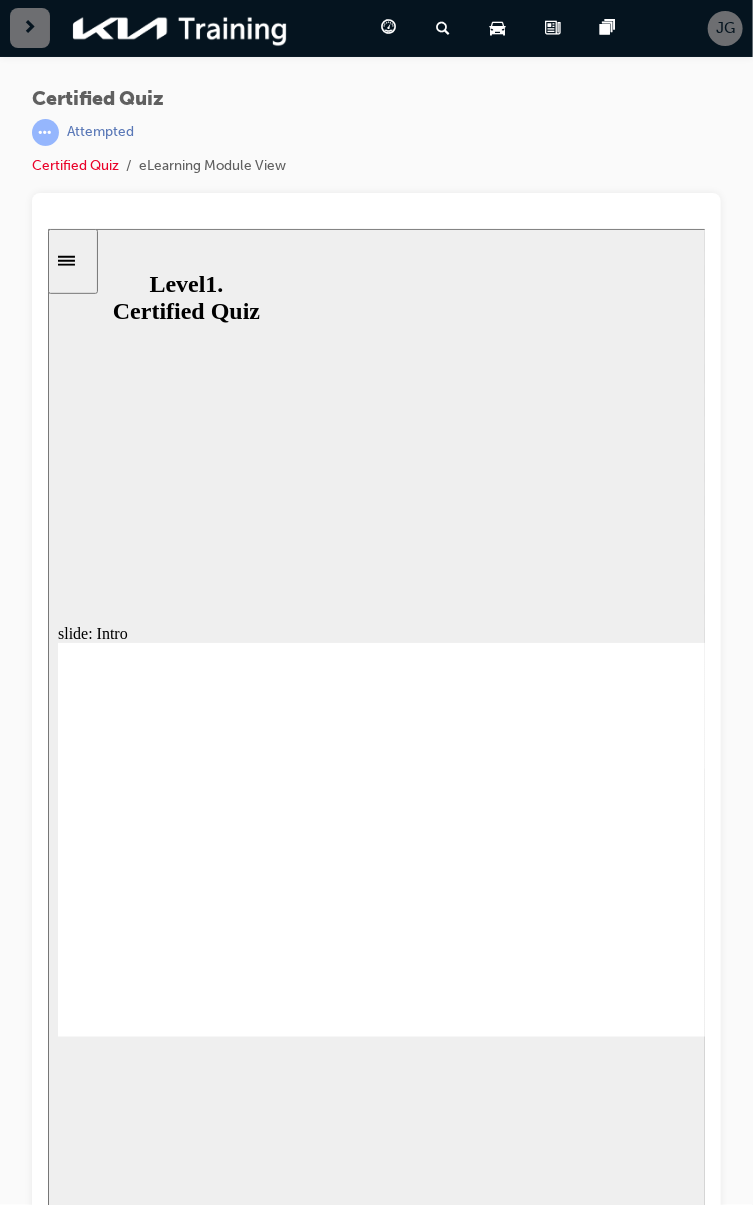 click at bounding box center (772, 1401) 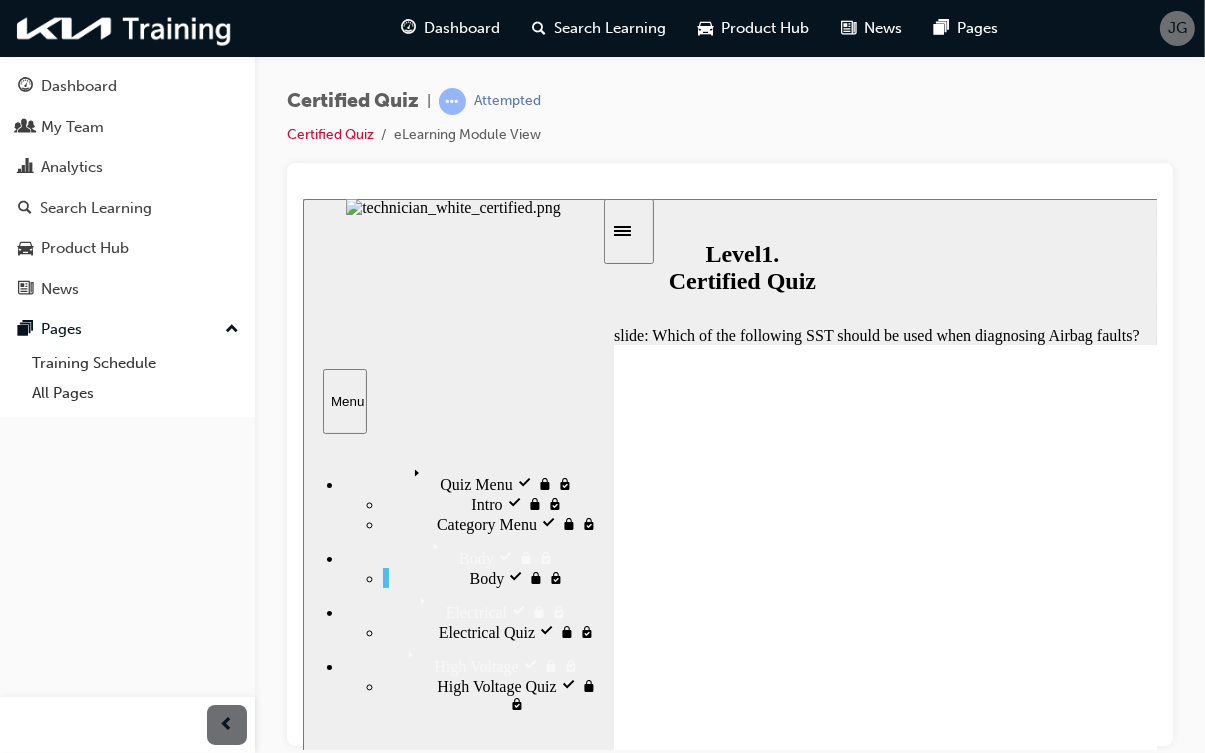 radio on "true" 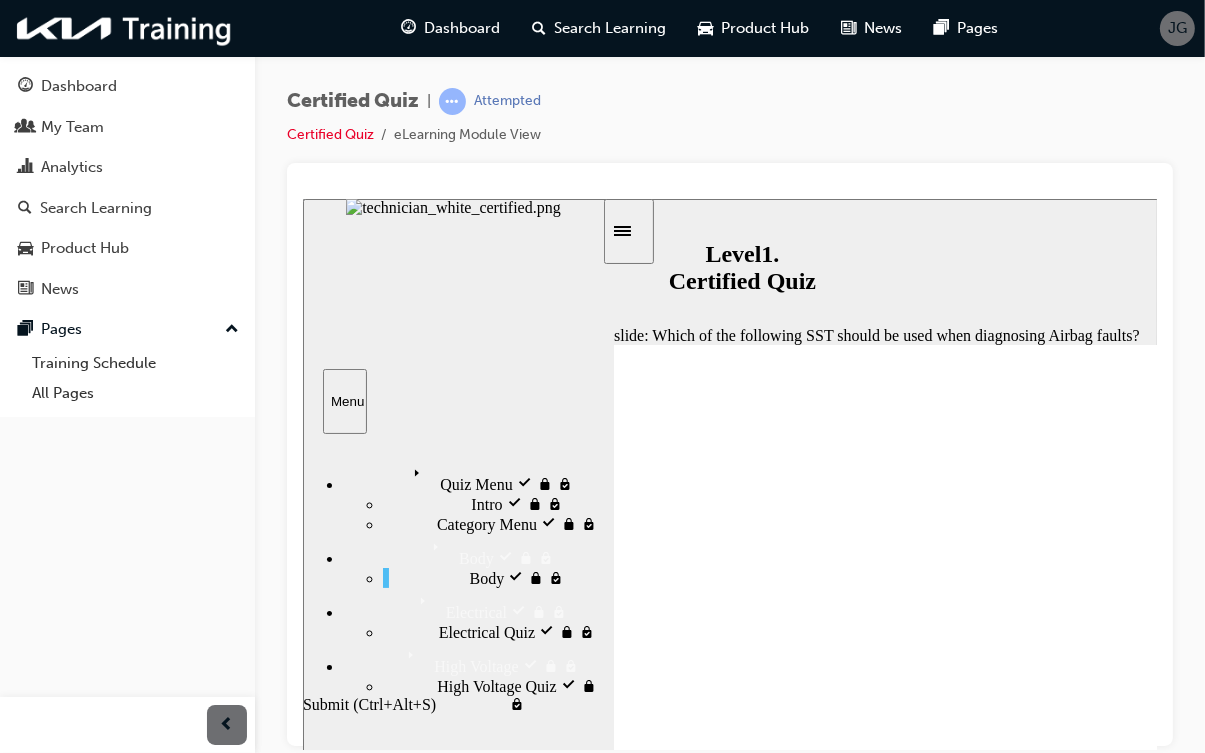click at bounding box center (1474, 919) 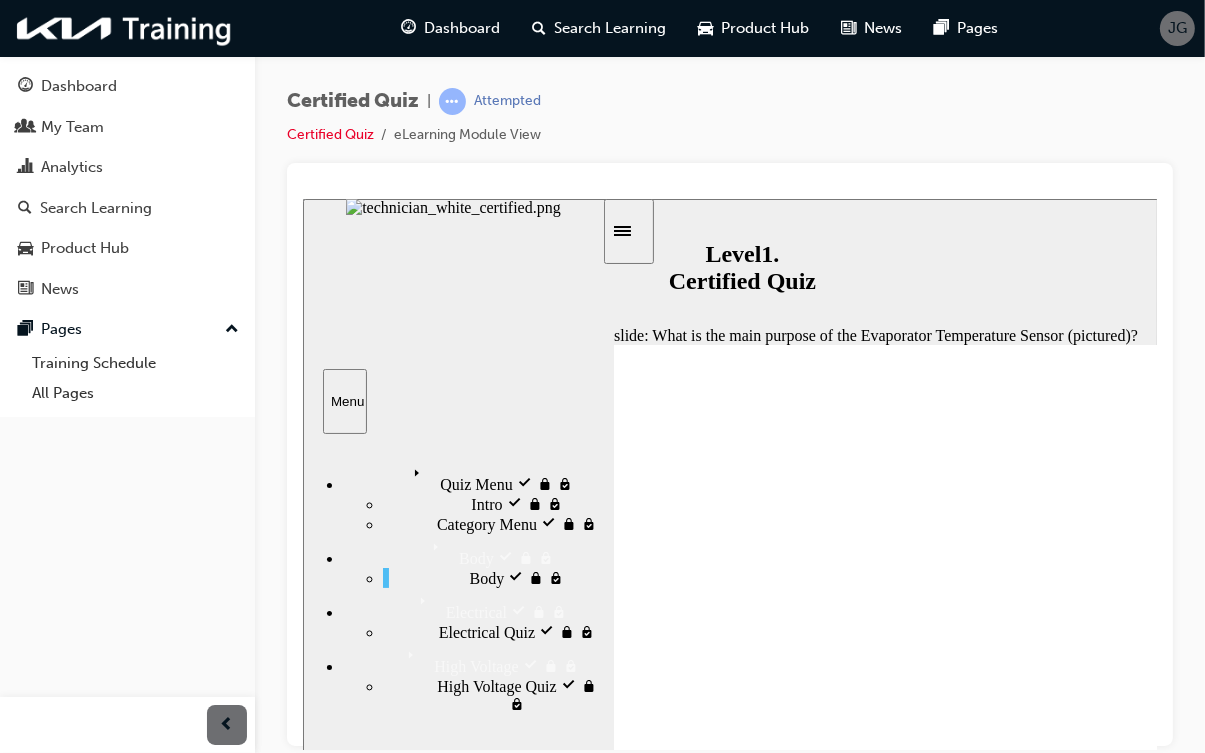radio on "true" 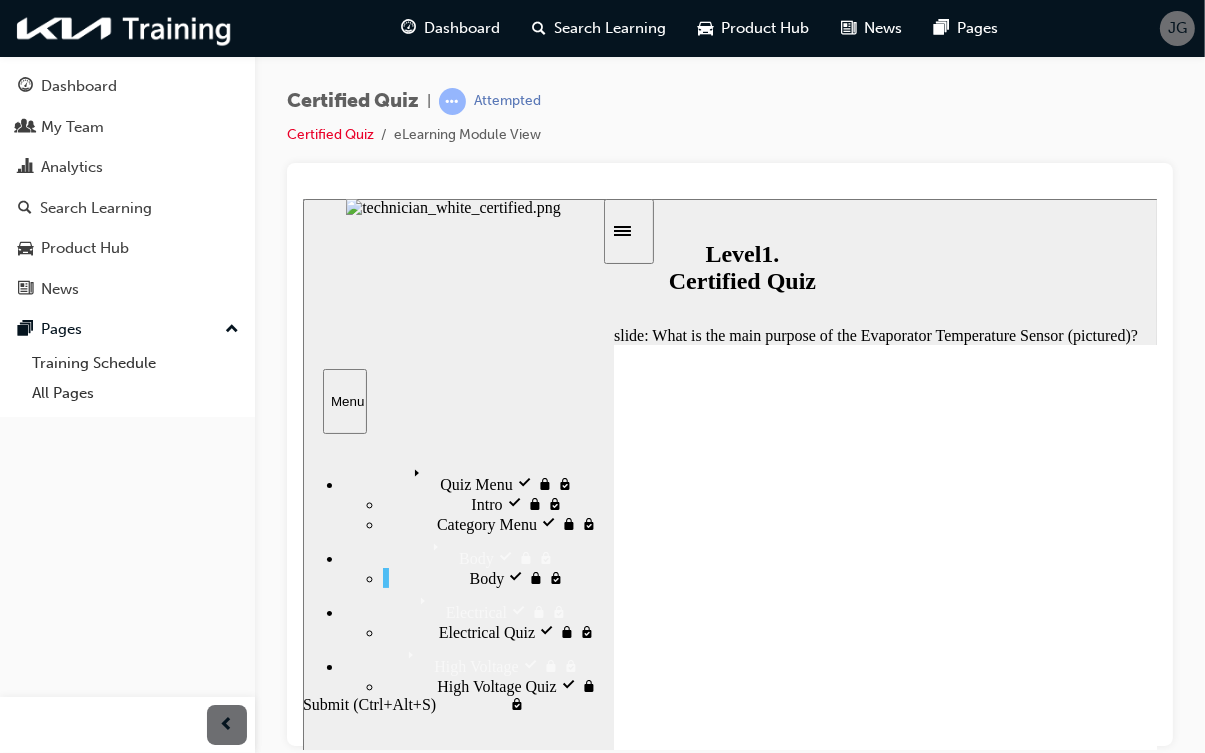 click 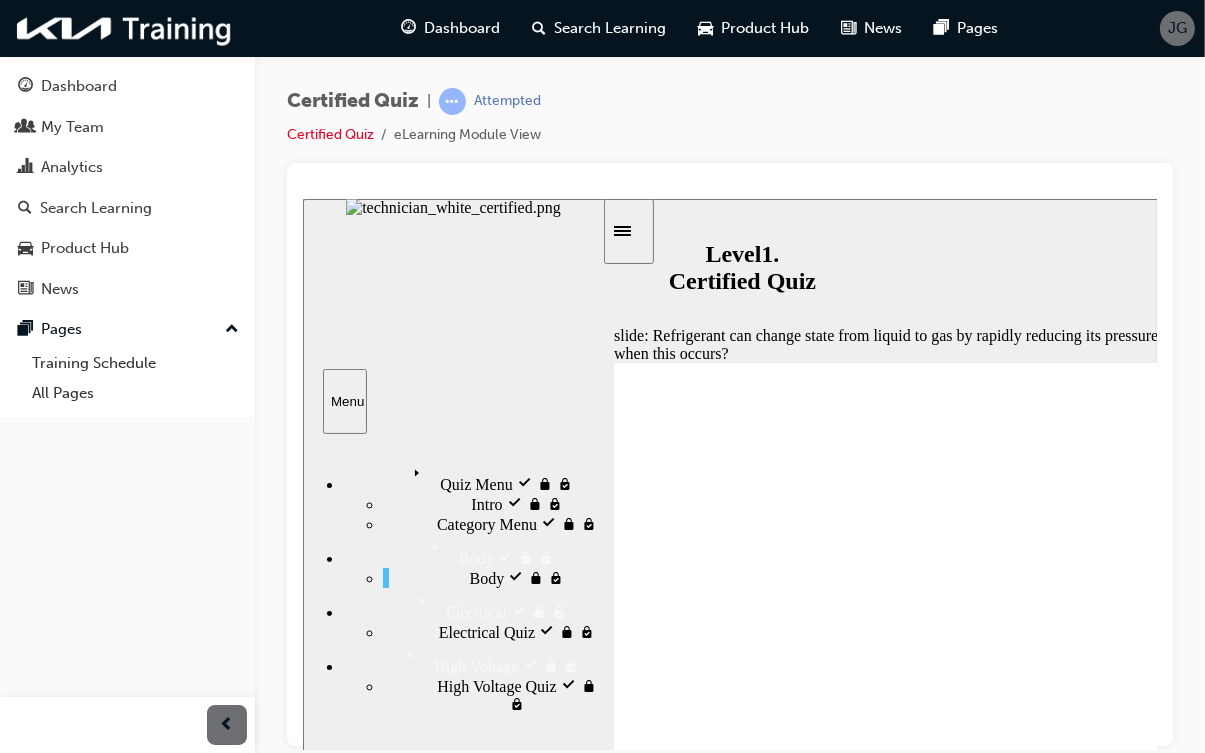 radio on "true" 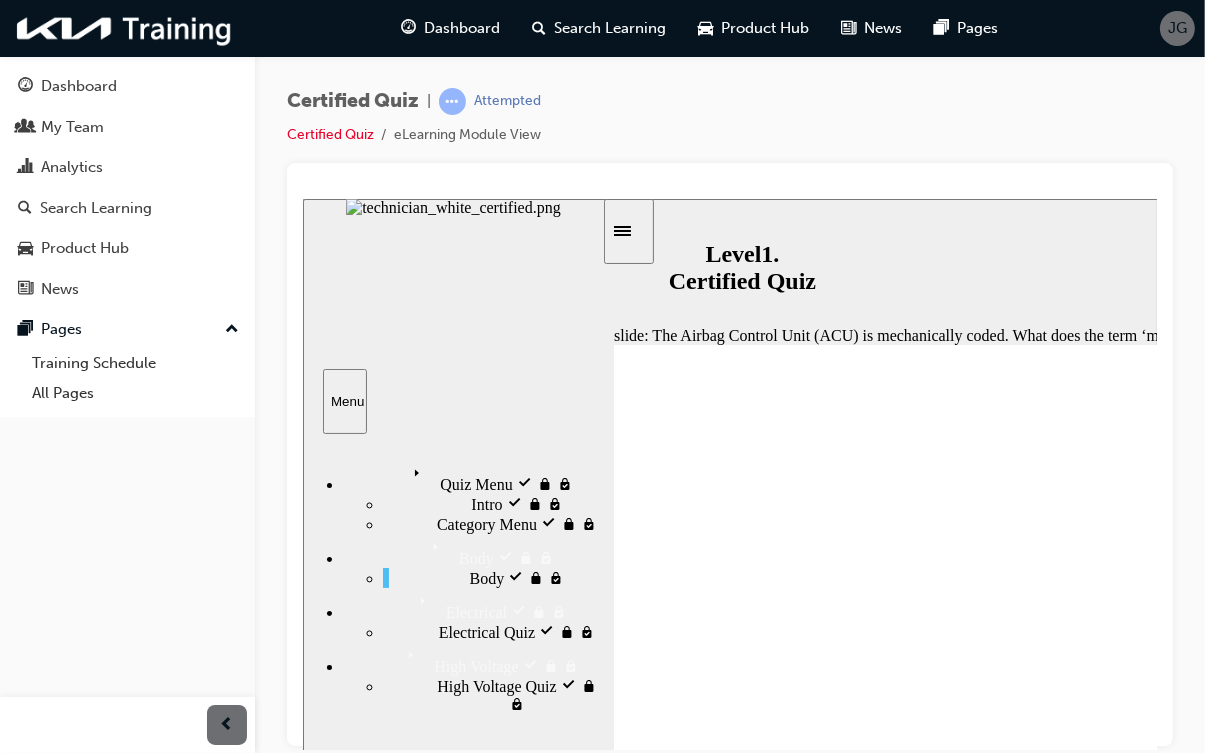 radio on "true" 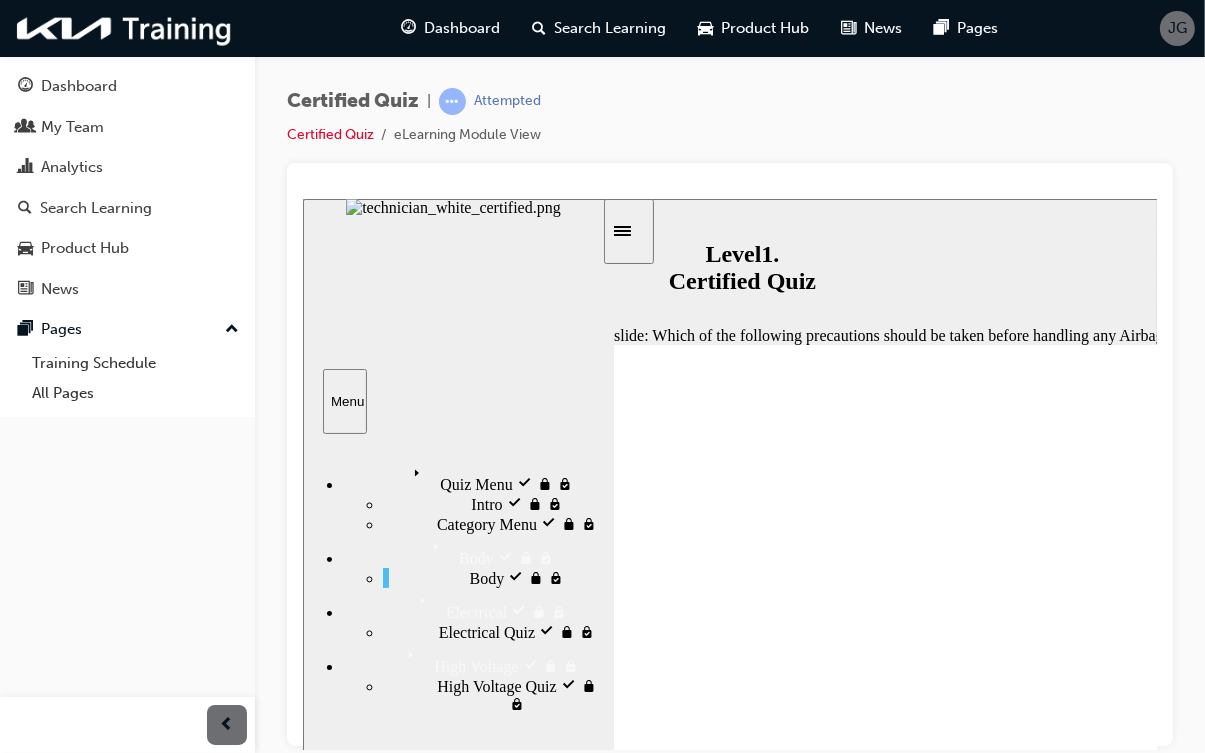 radio on "true" 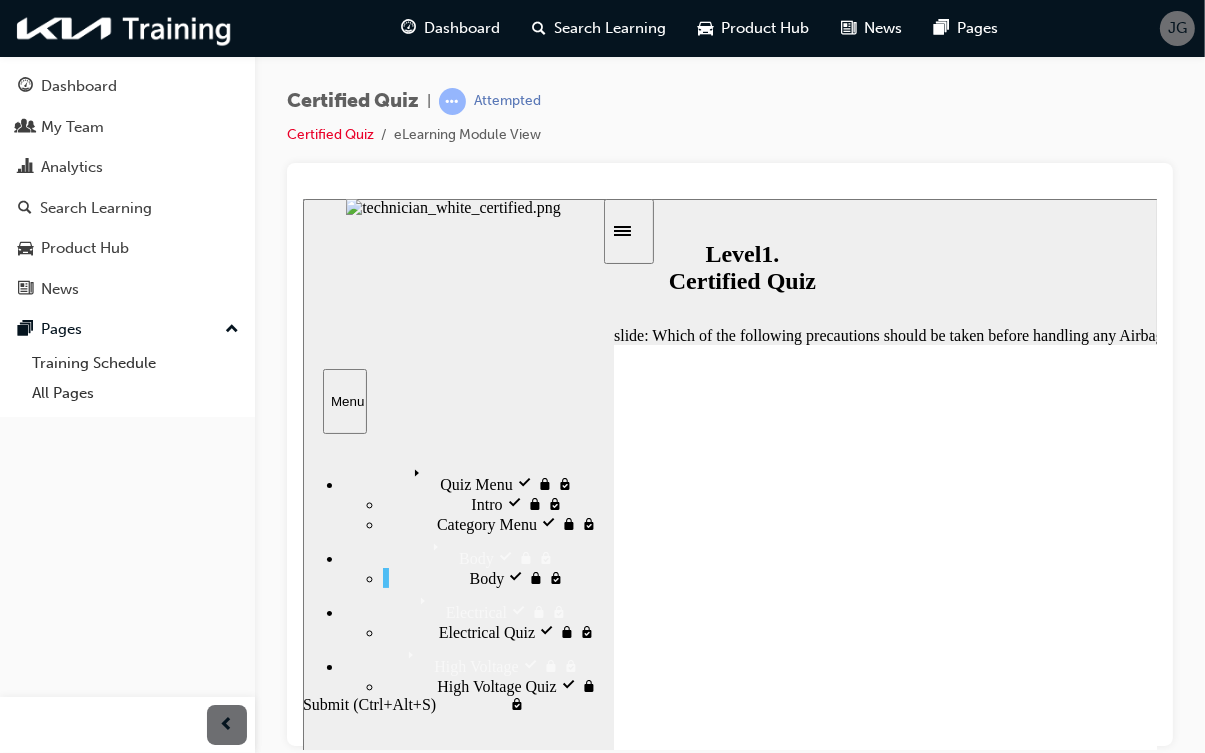 click at bounding box center (1474, 919) 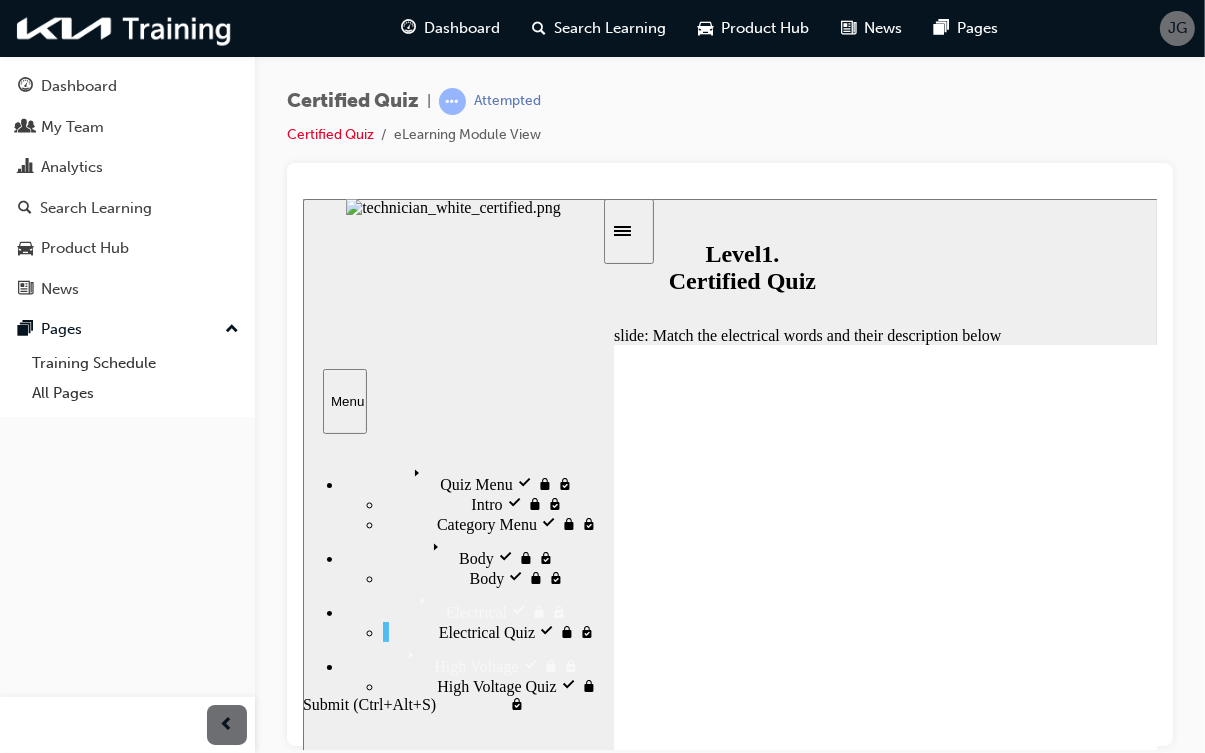 click 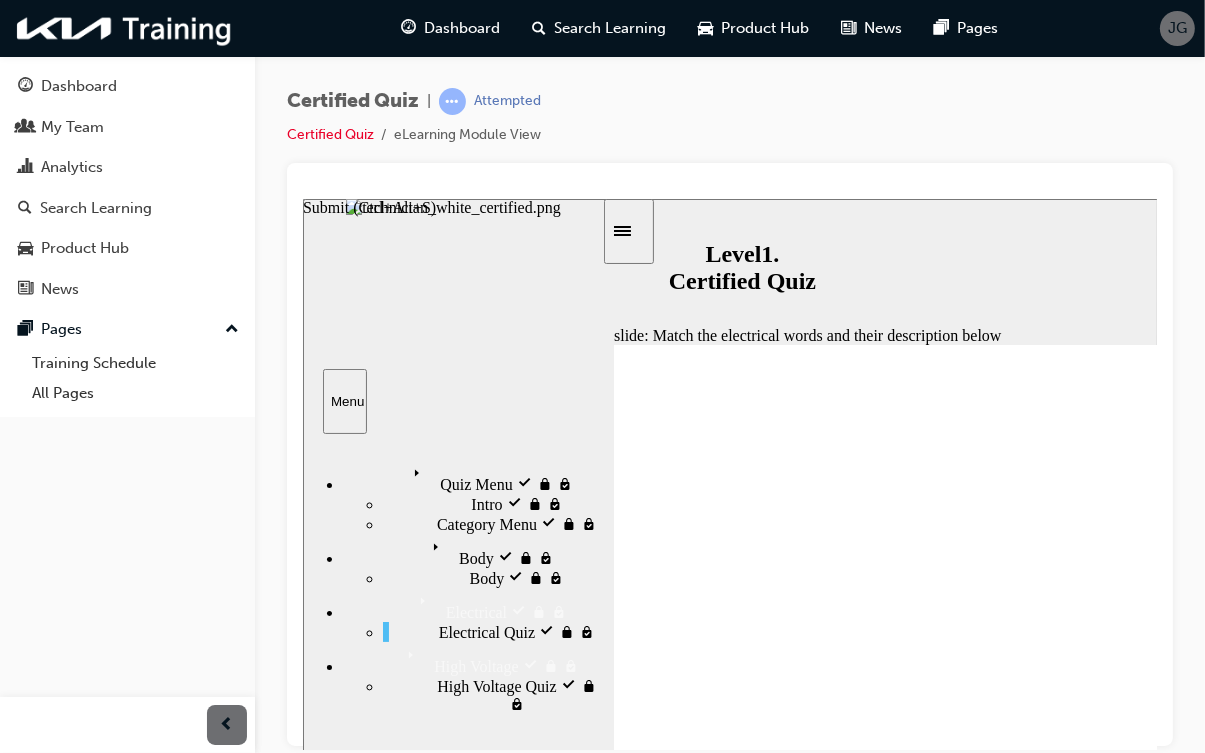 click 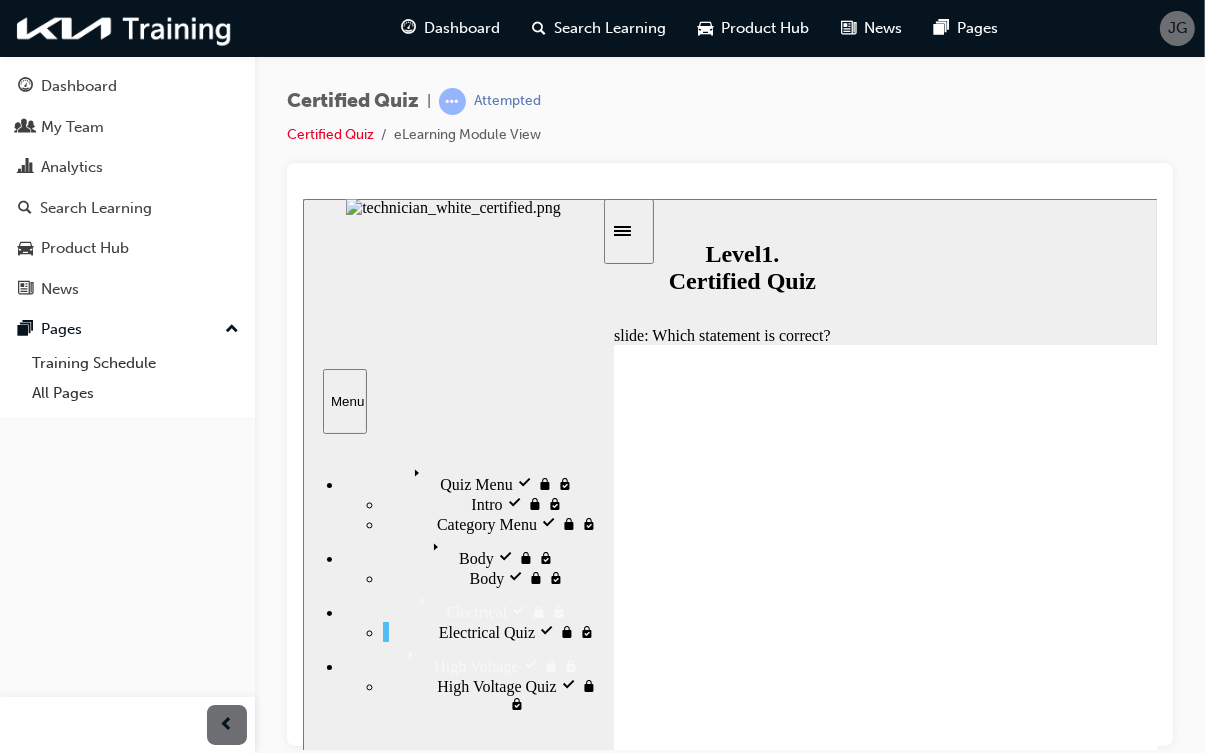 radio on "true" 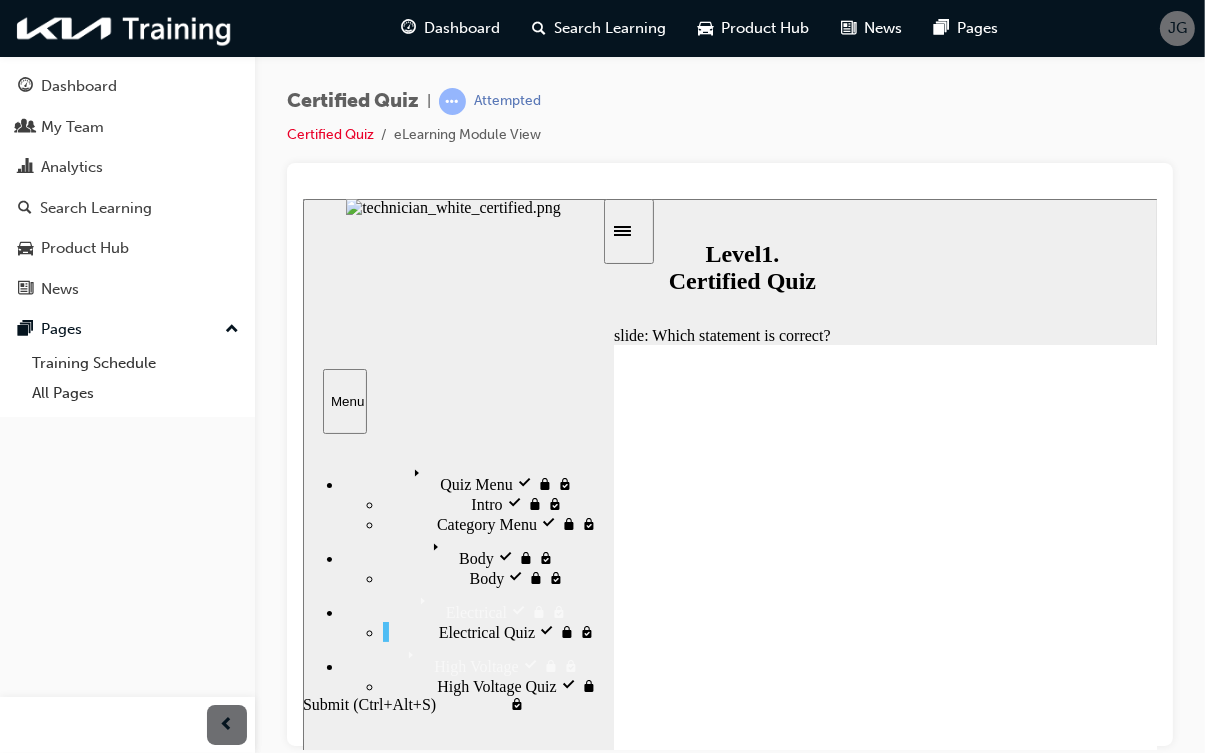 click 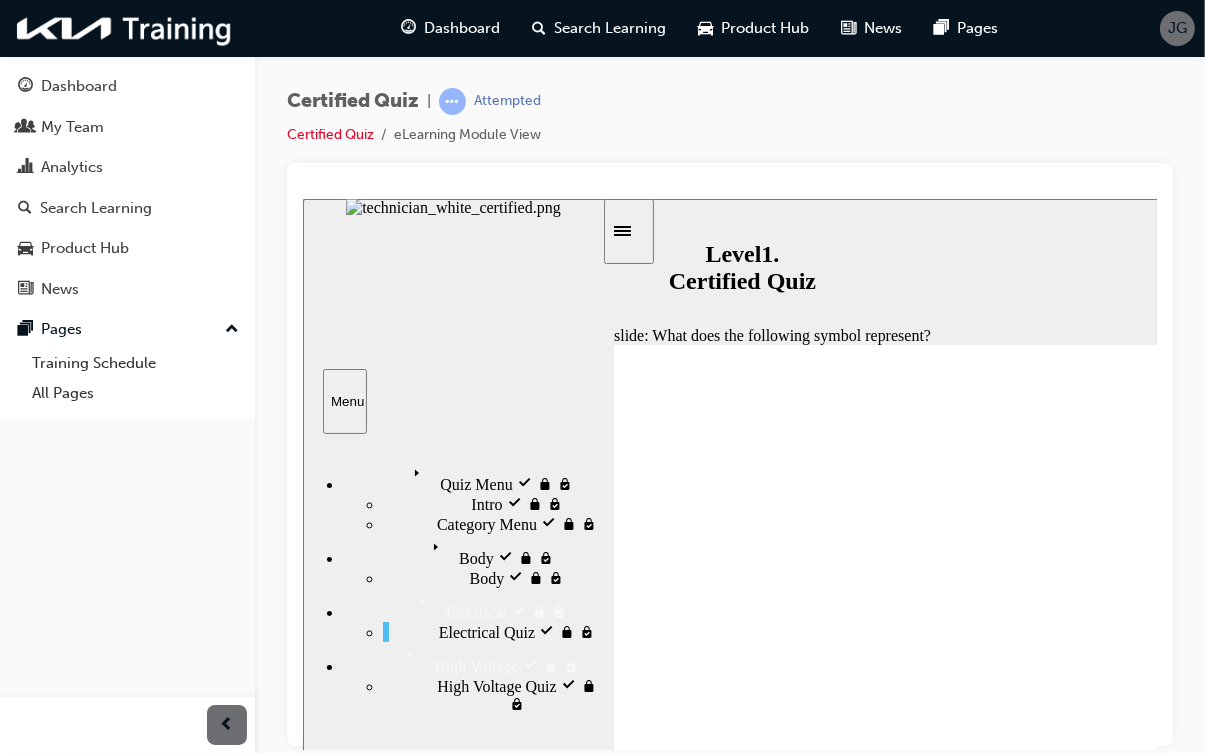 radio on "true" 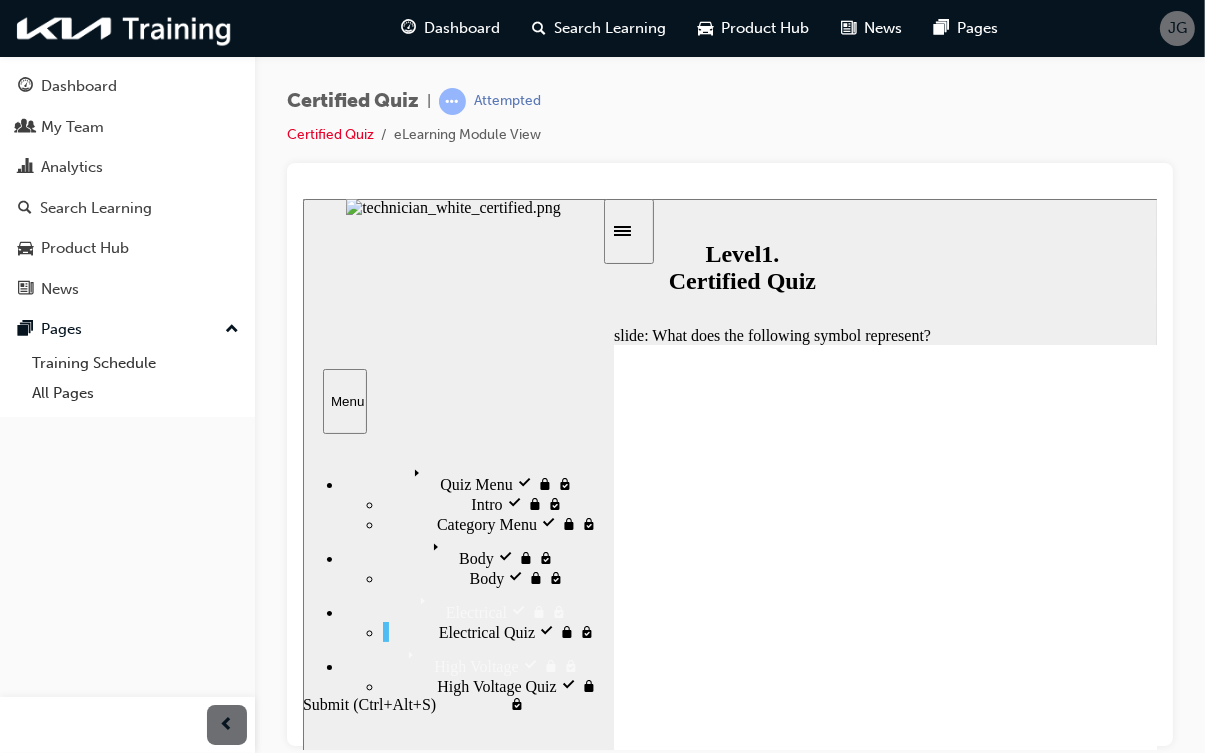click 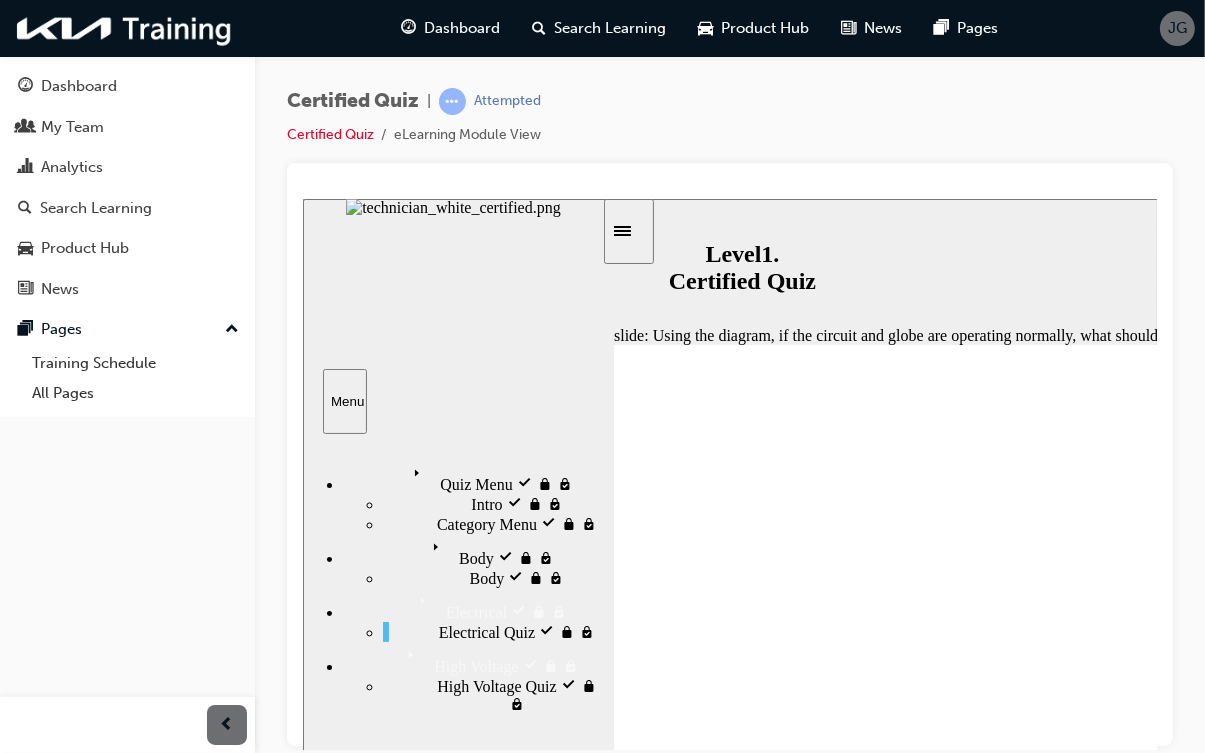radio on "true" 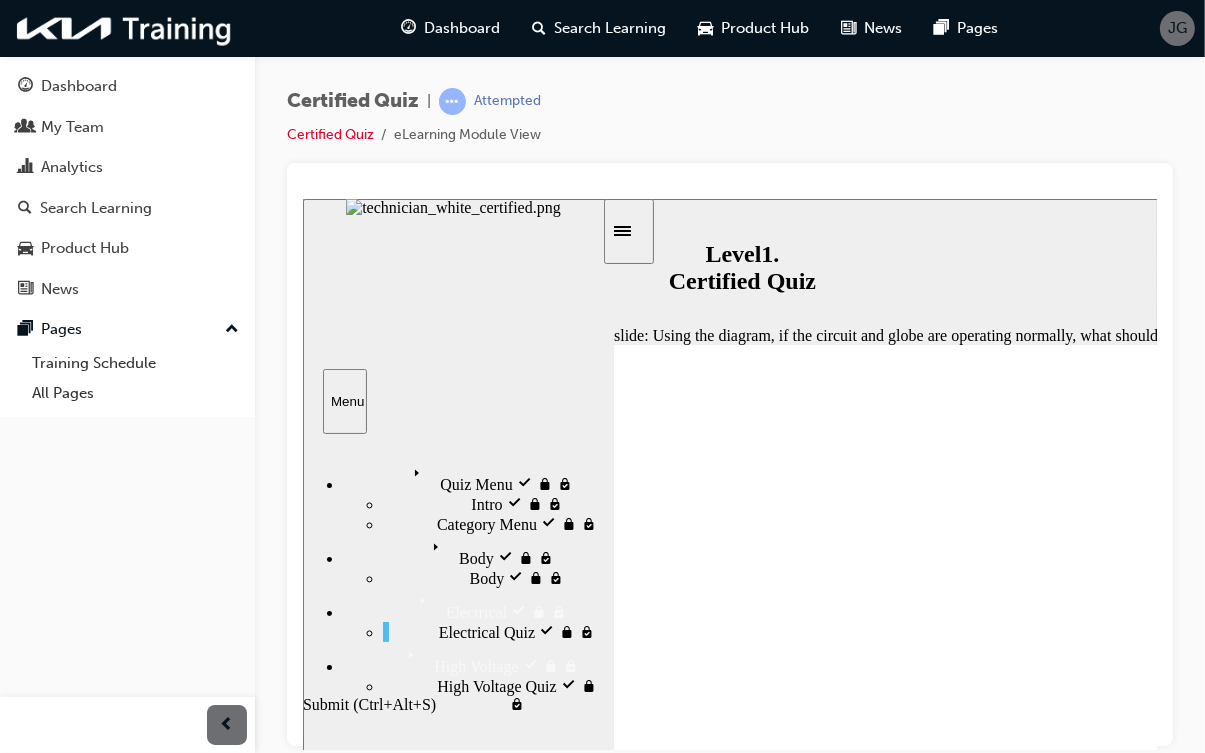 click 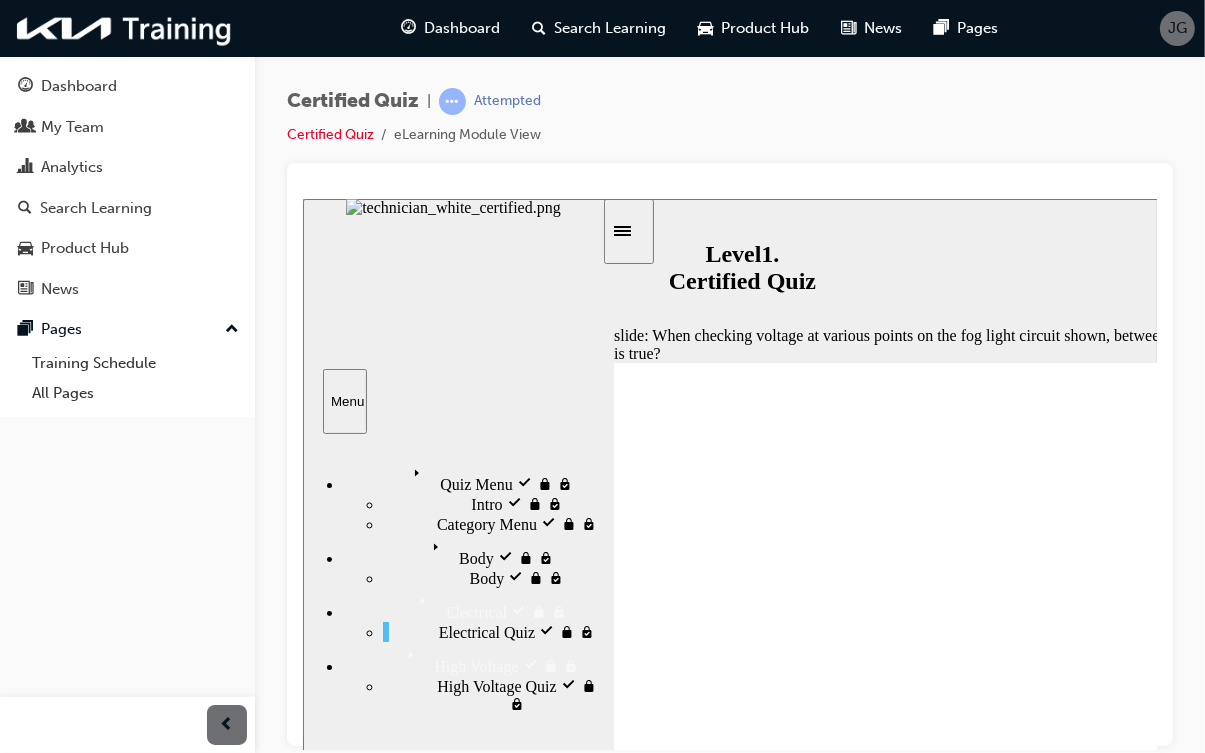 radio on "true" 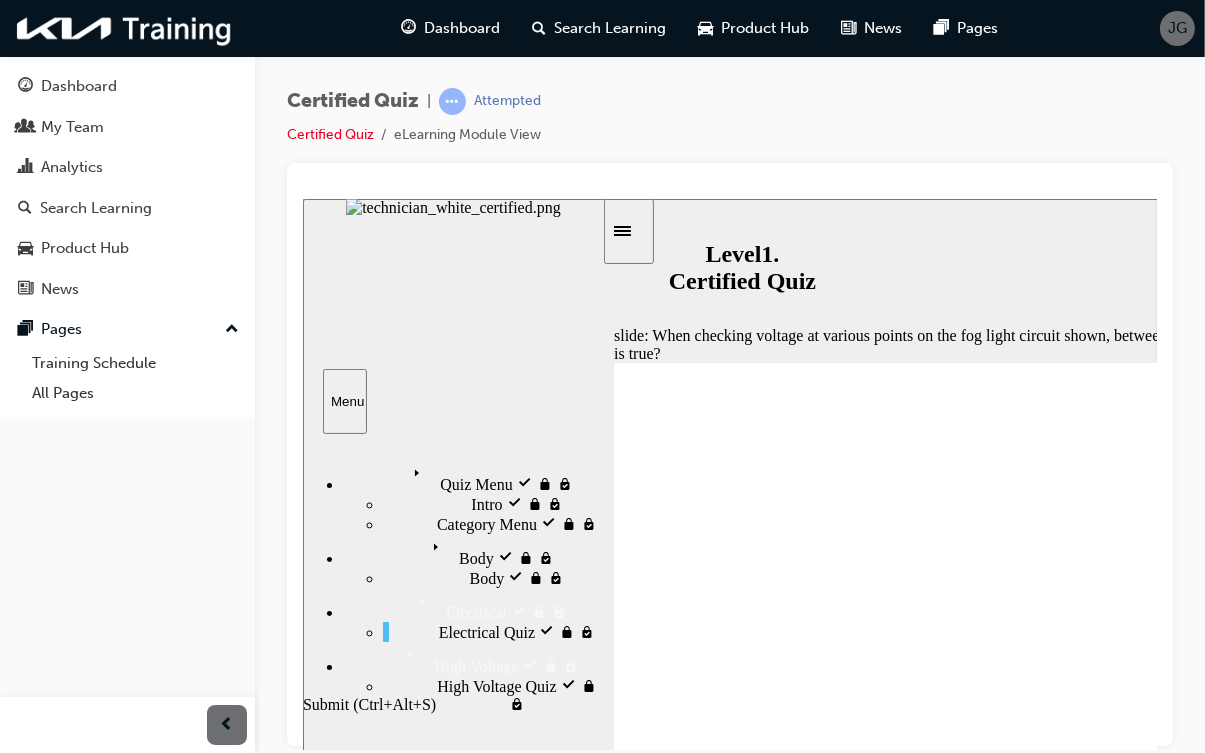 click 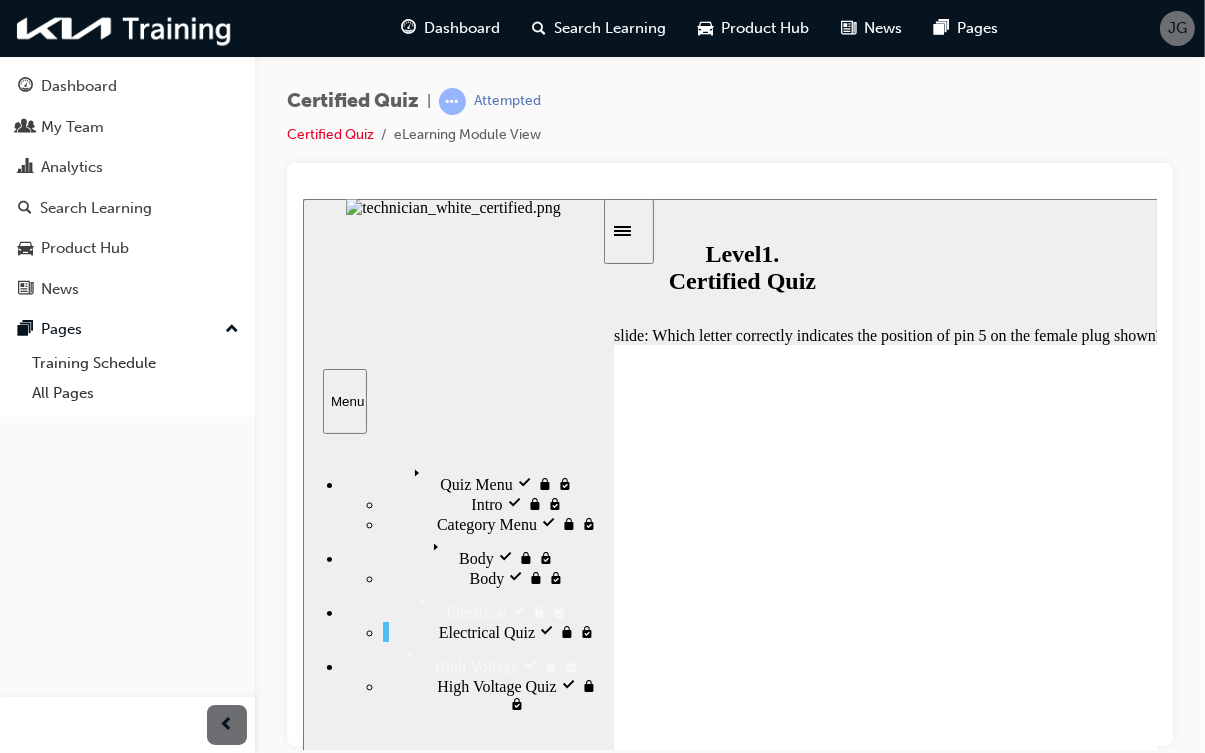 radio on "true" 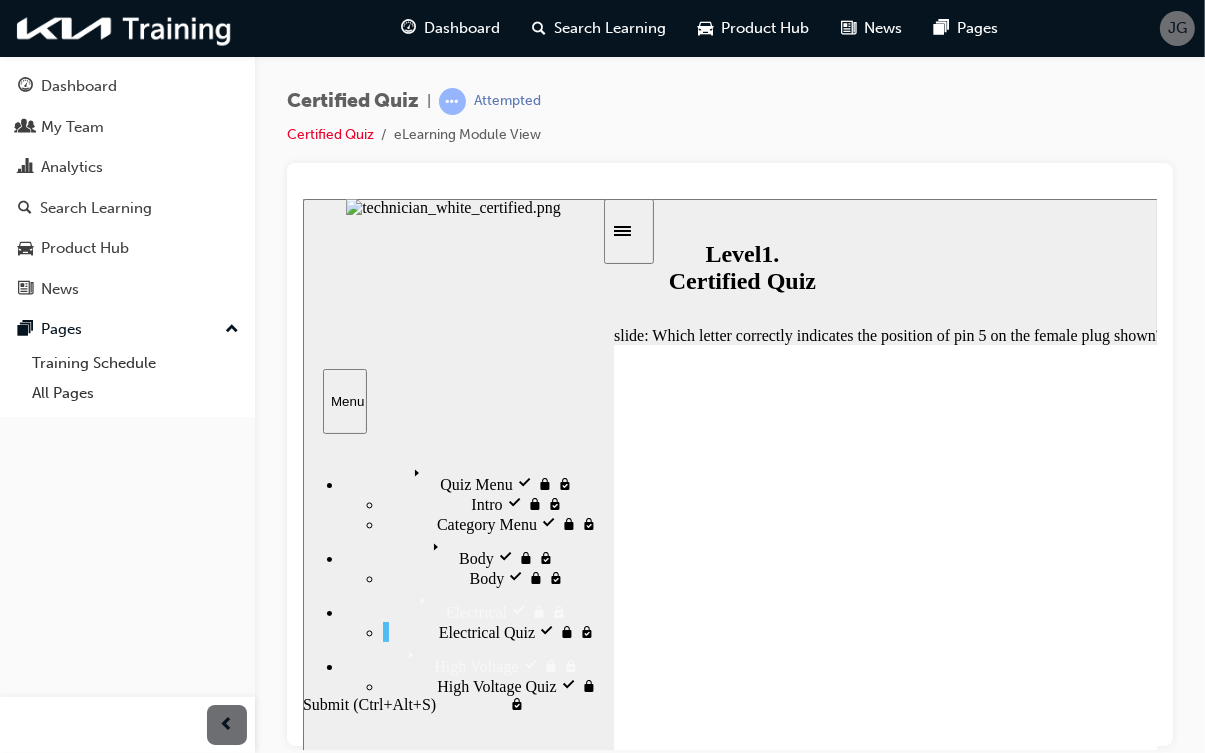 click 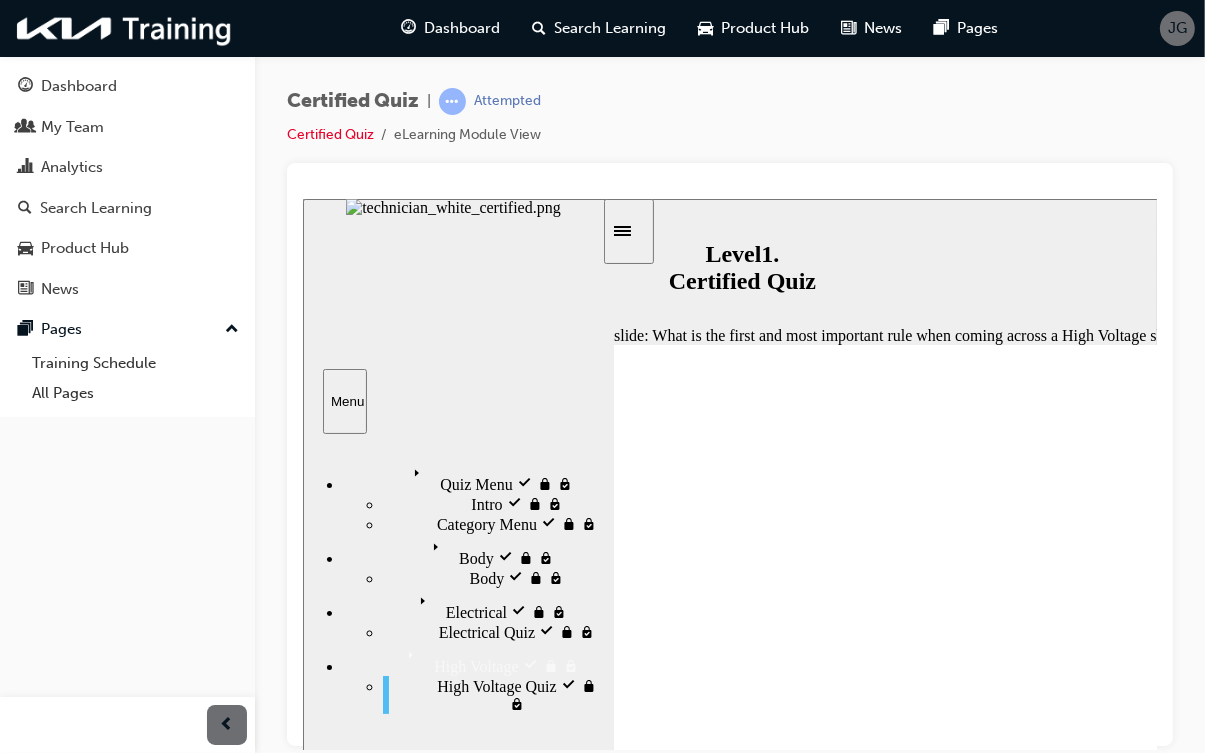 radio on "true" 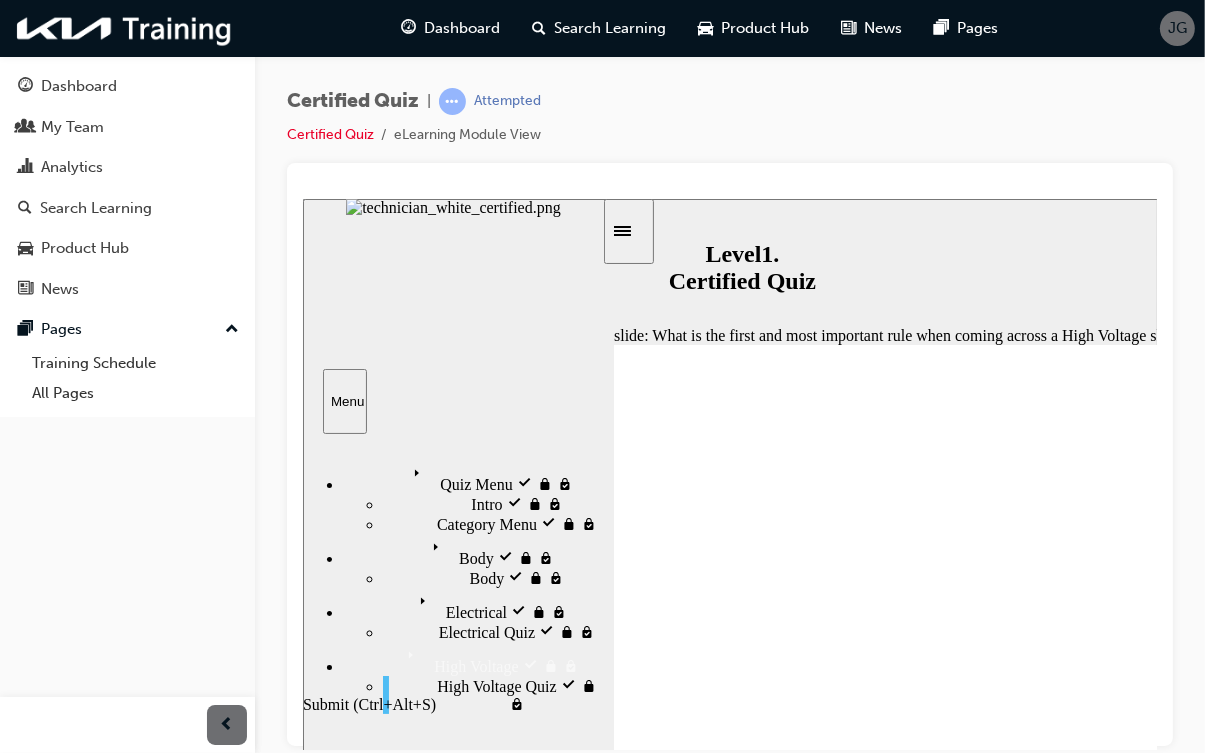 click 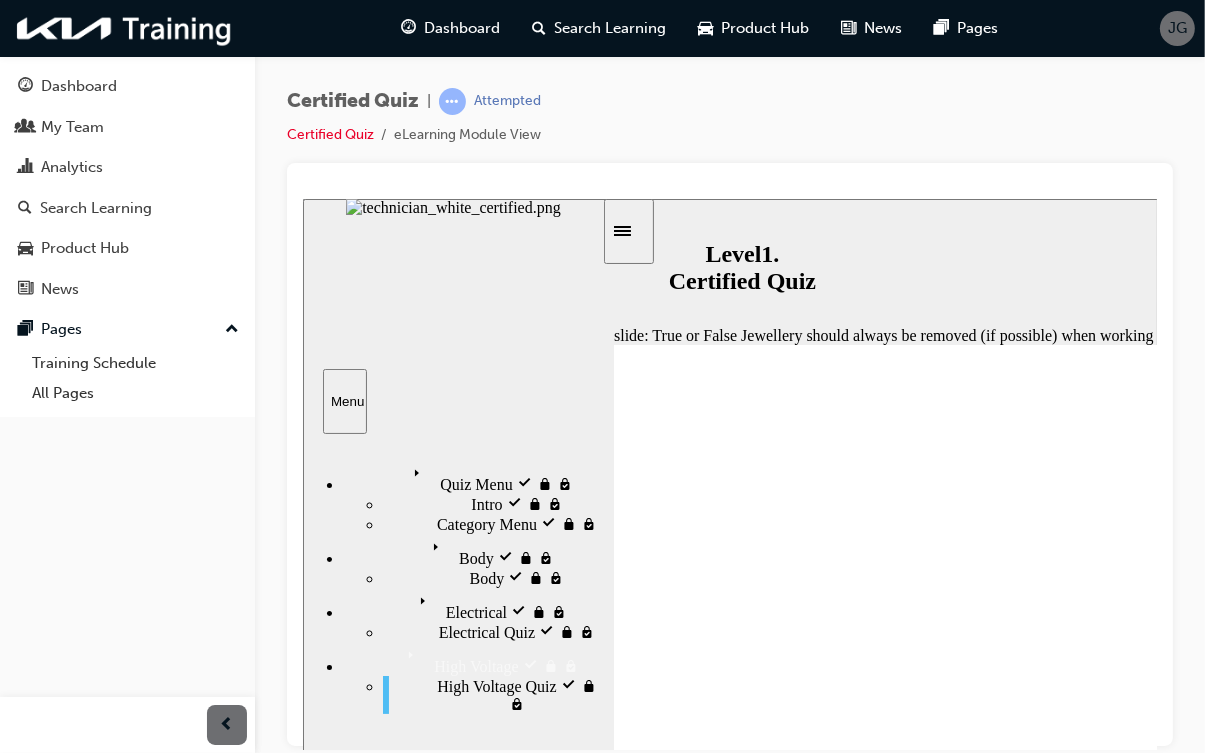 radio on "true" 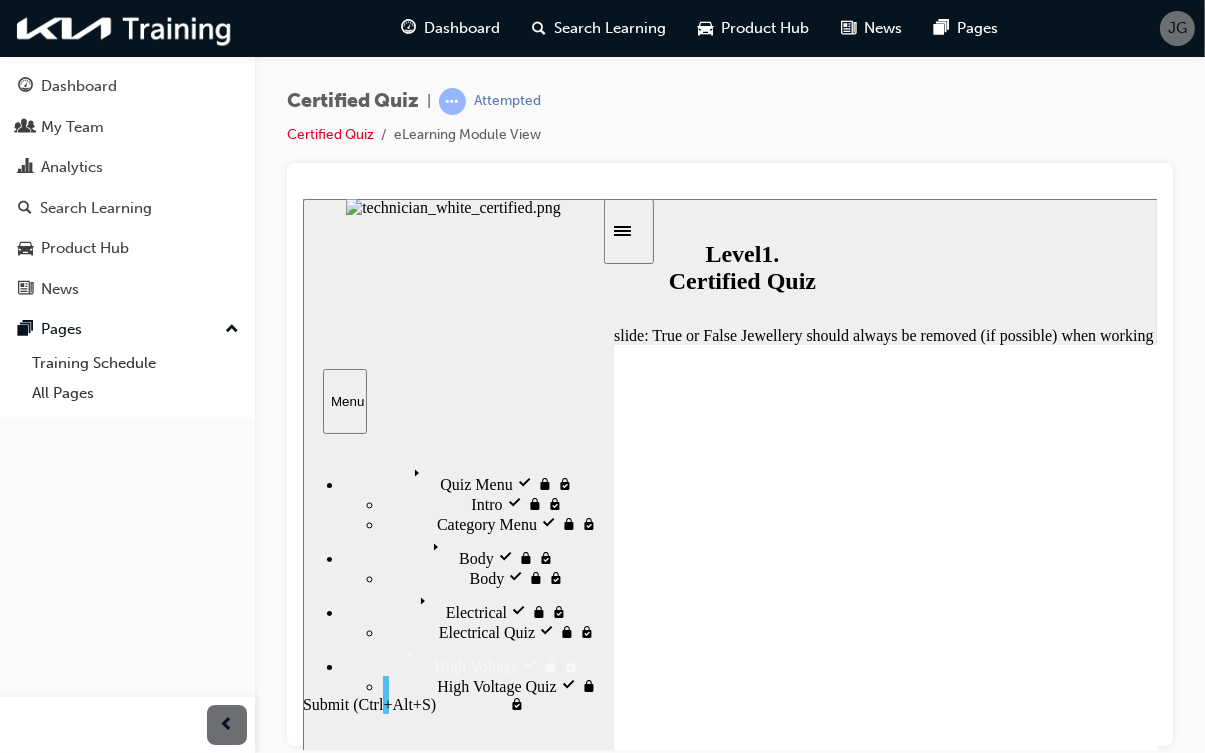 click 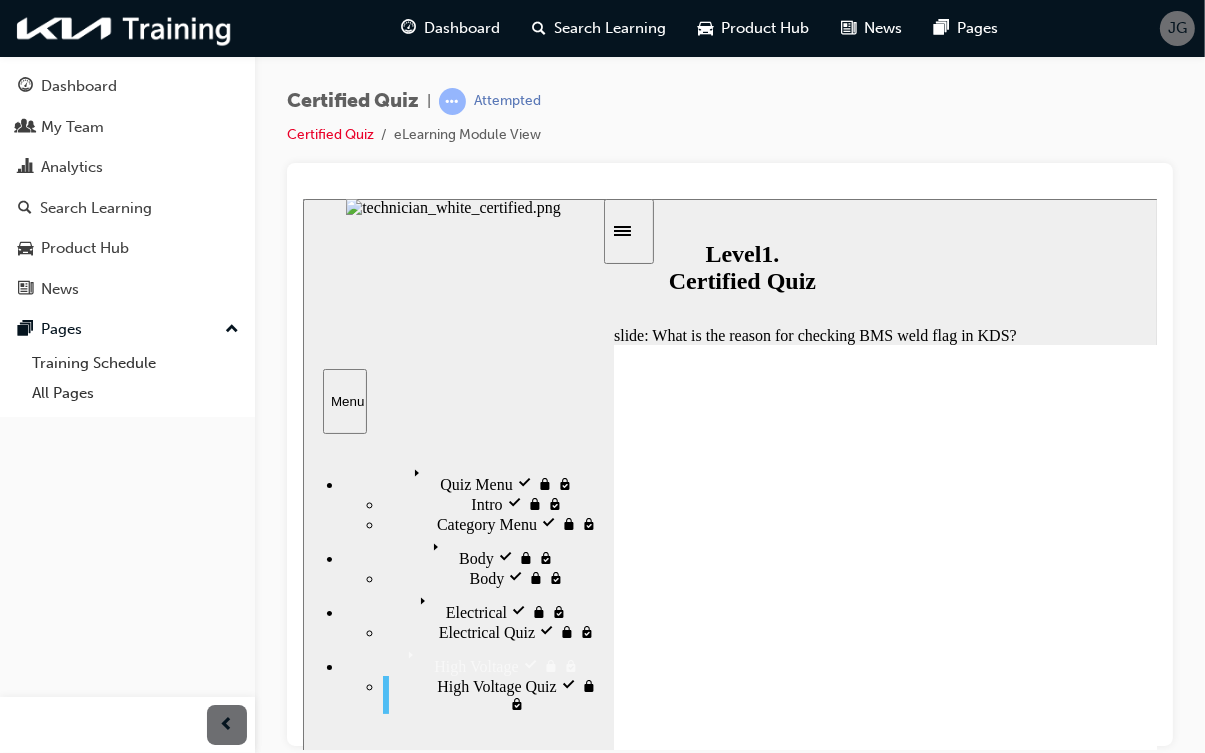 radio on "true" 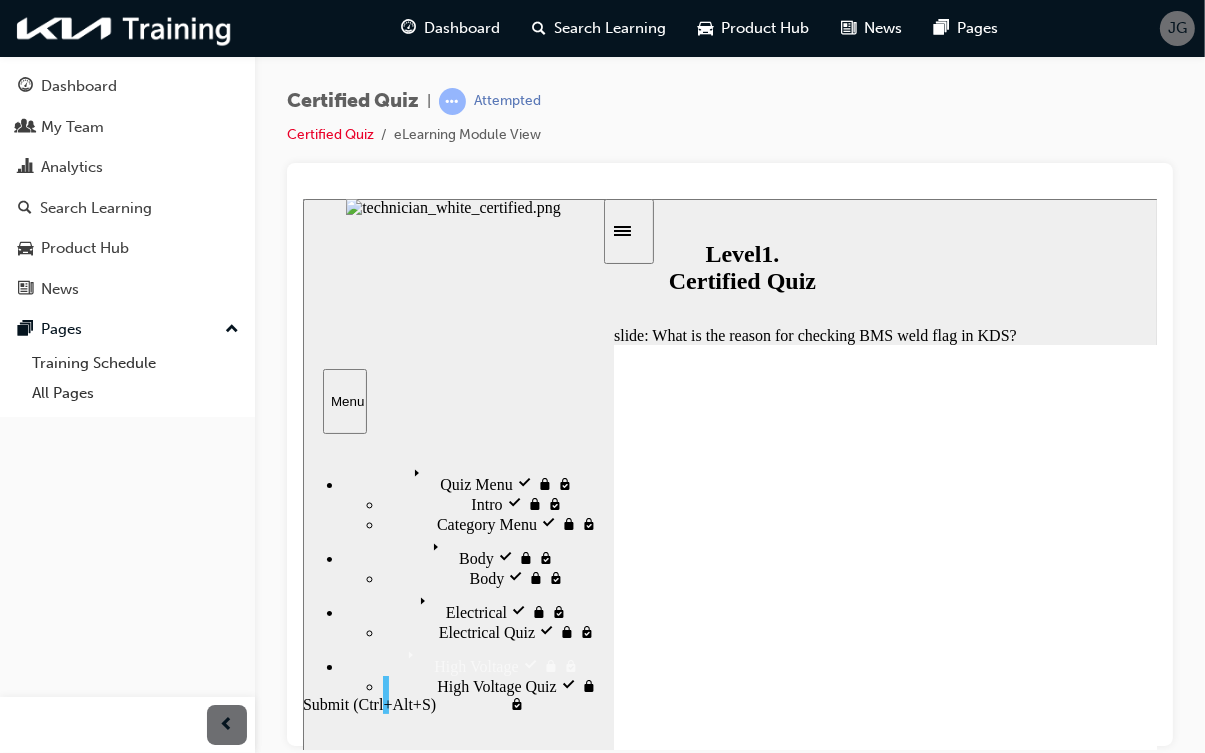 click 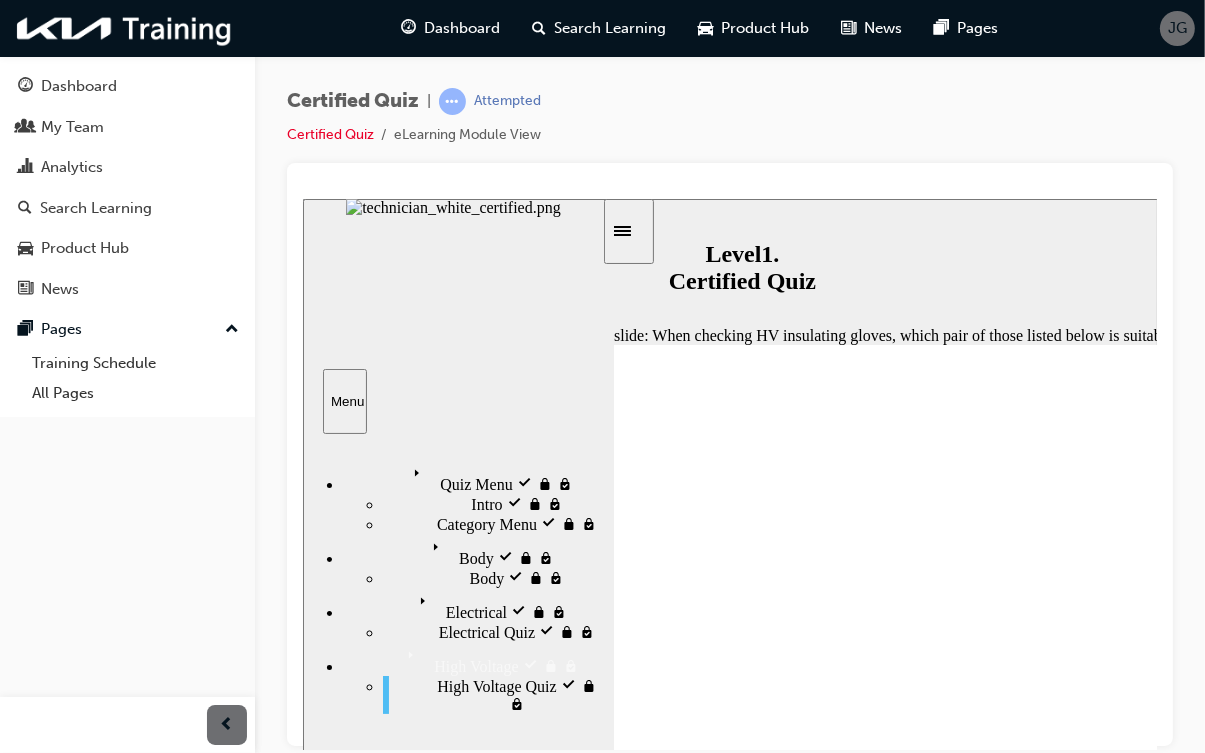 radio on "true" 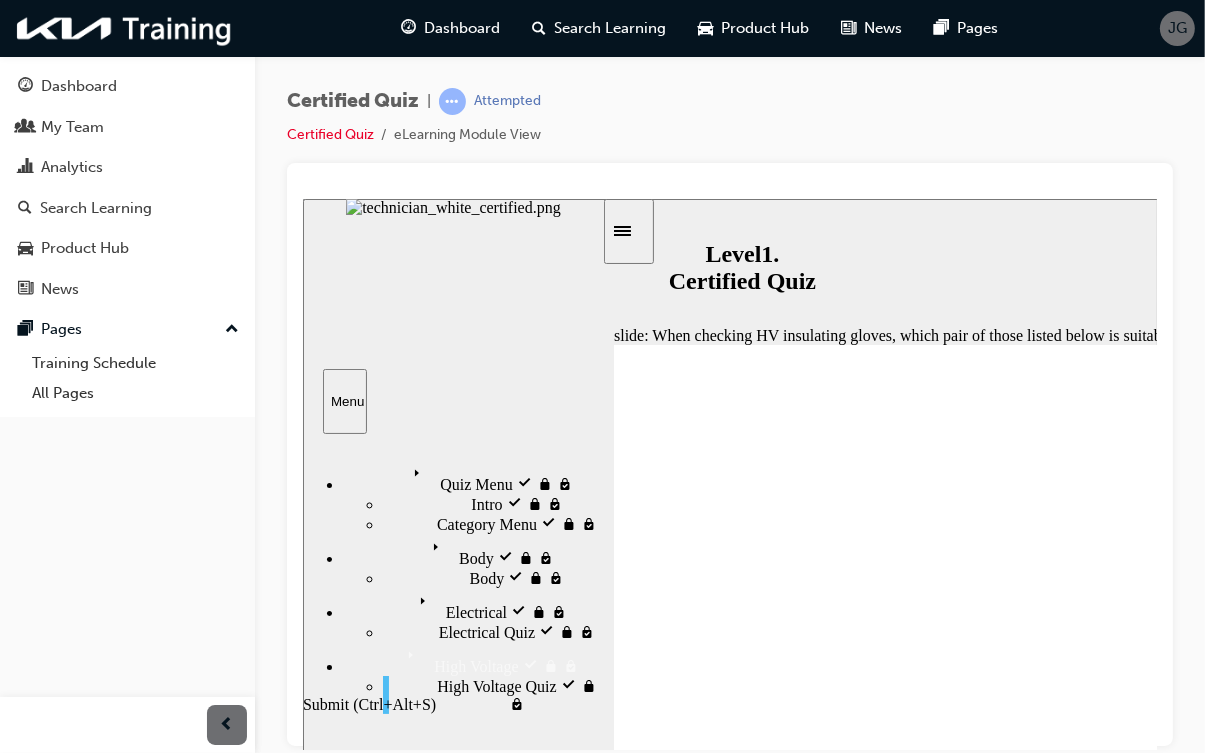 click 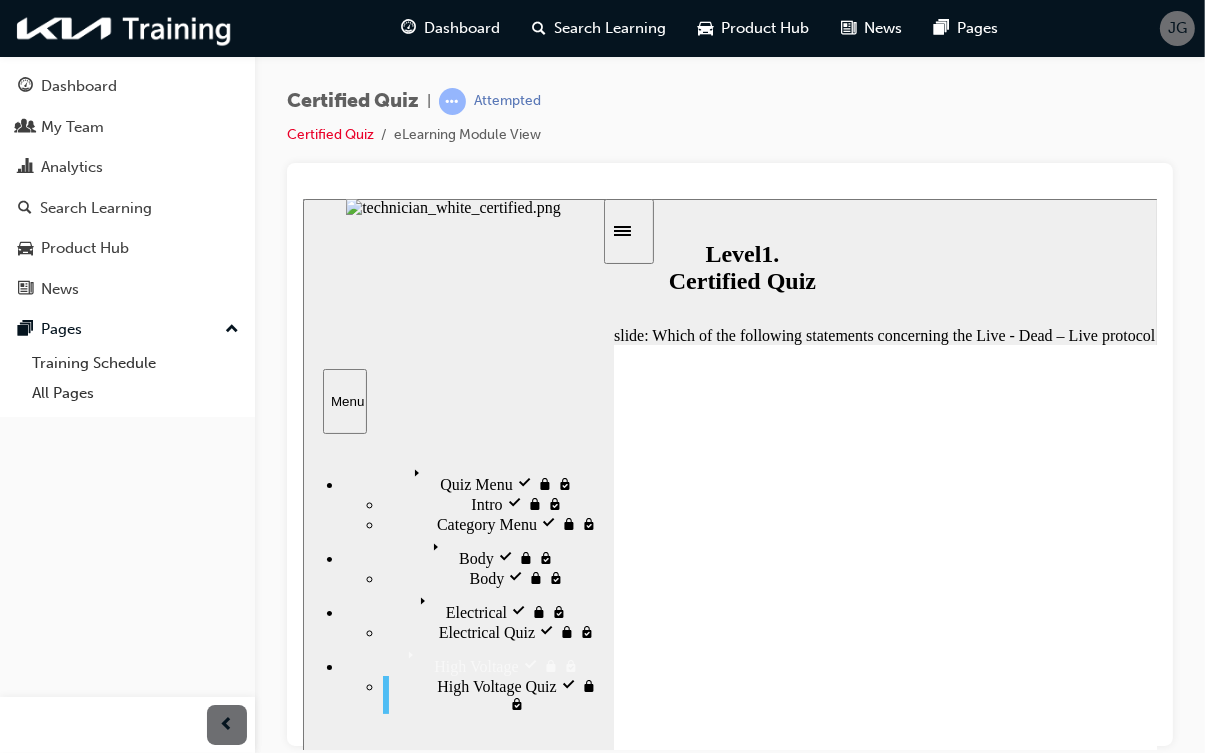 radio on "true" 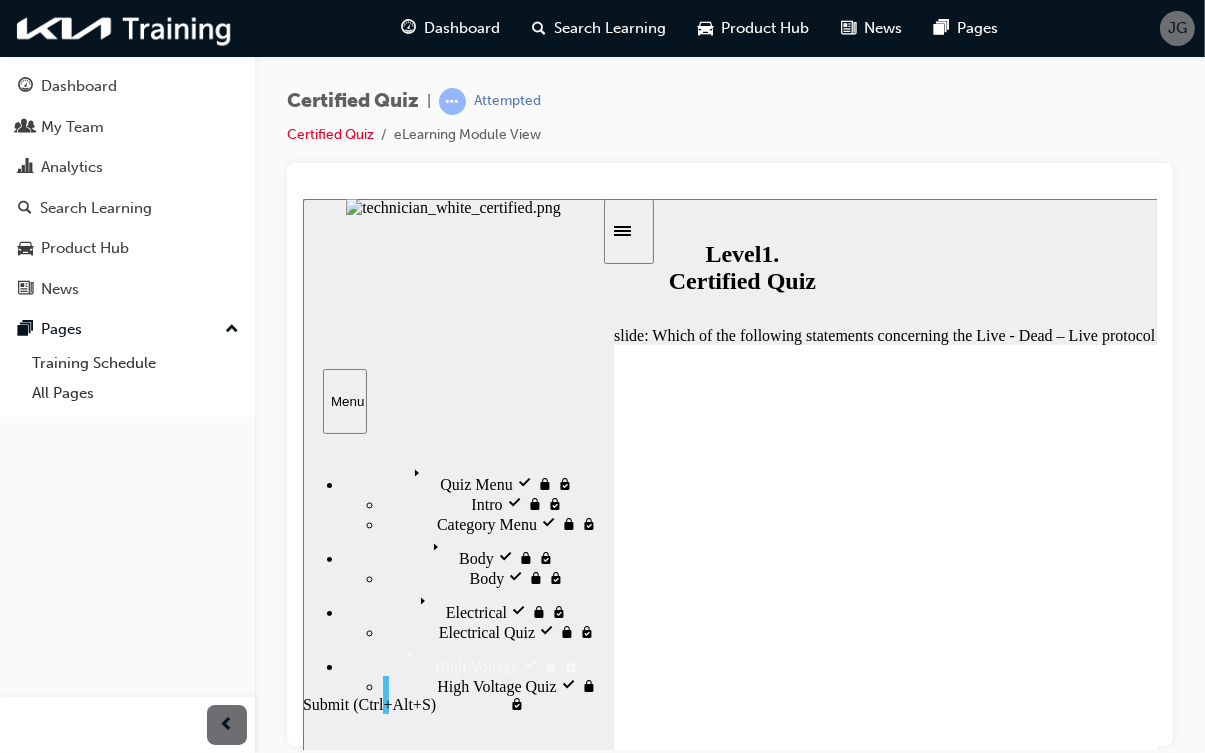 click 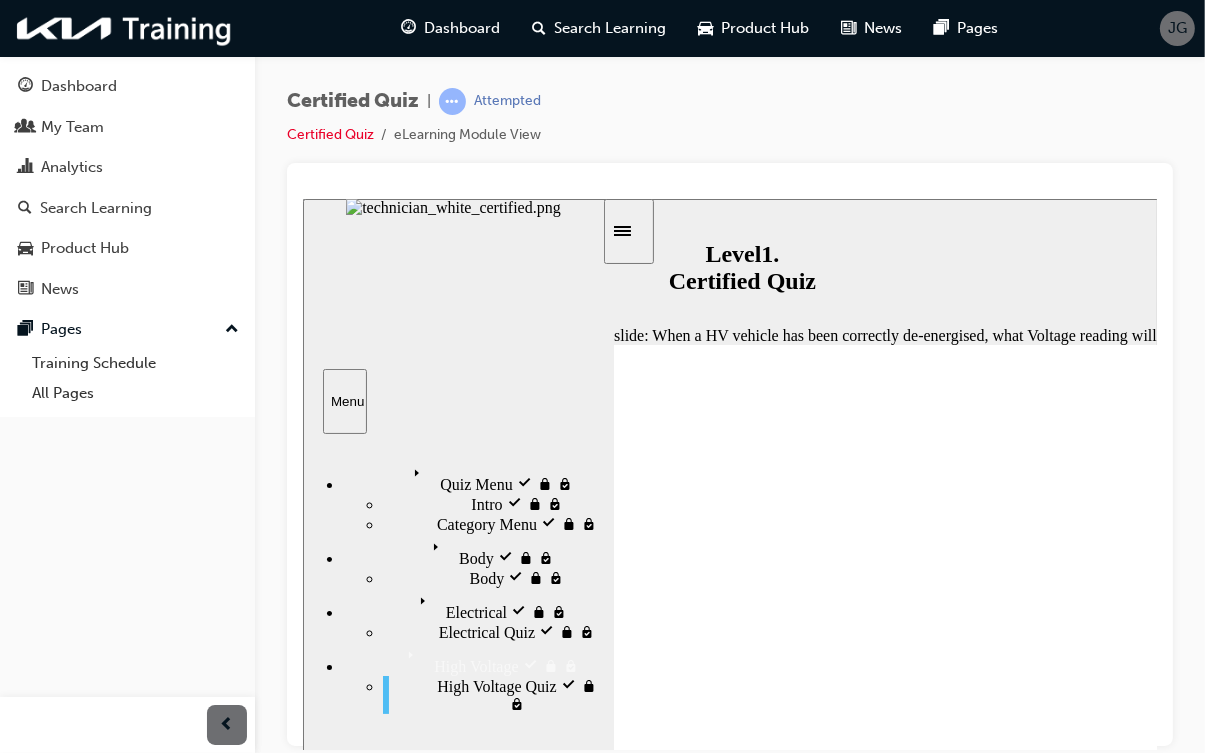 radio on "true" 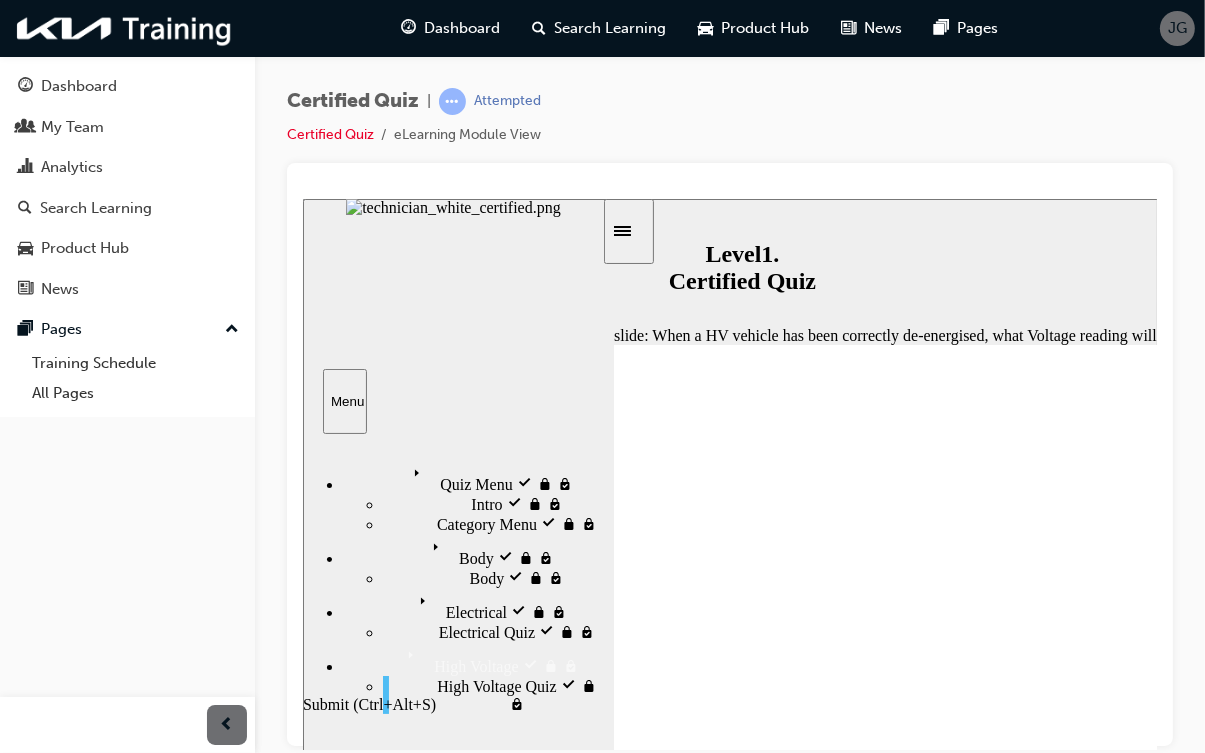 click 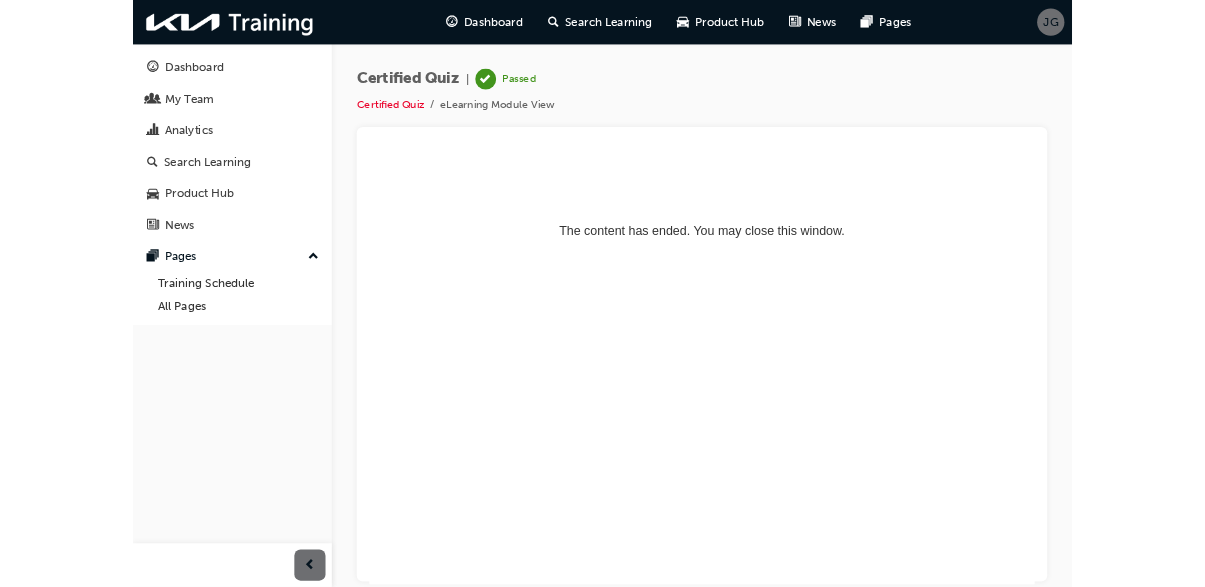 scroll, scrollTop: 0, scrollLeft: 0, axis: both 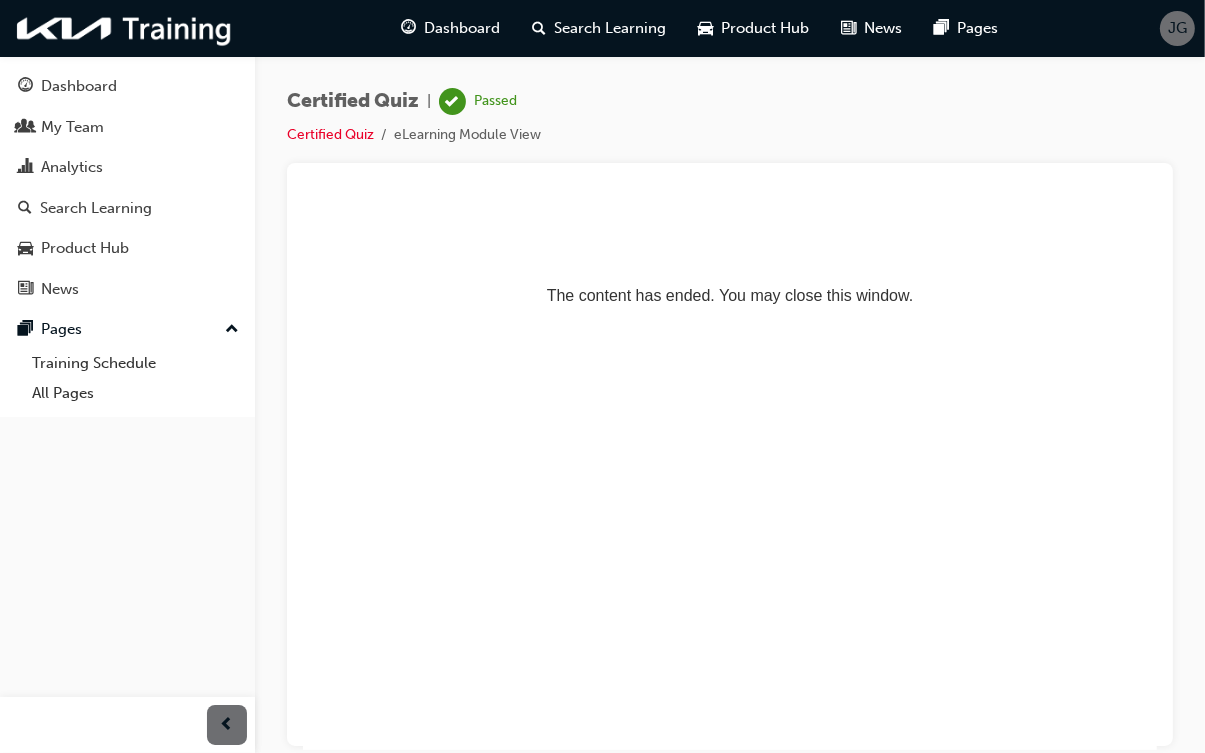 click on "The content has ended. You may close this window." at bounding box center [729, 259] 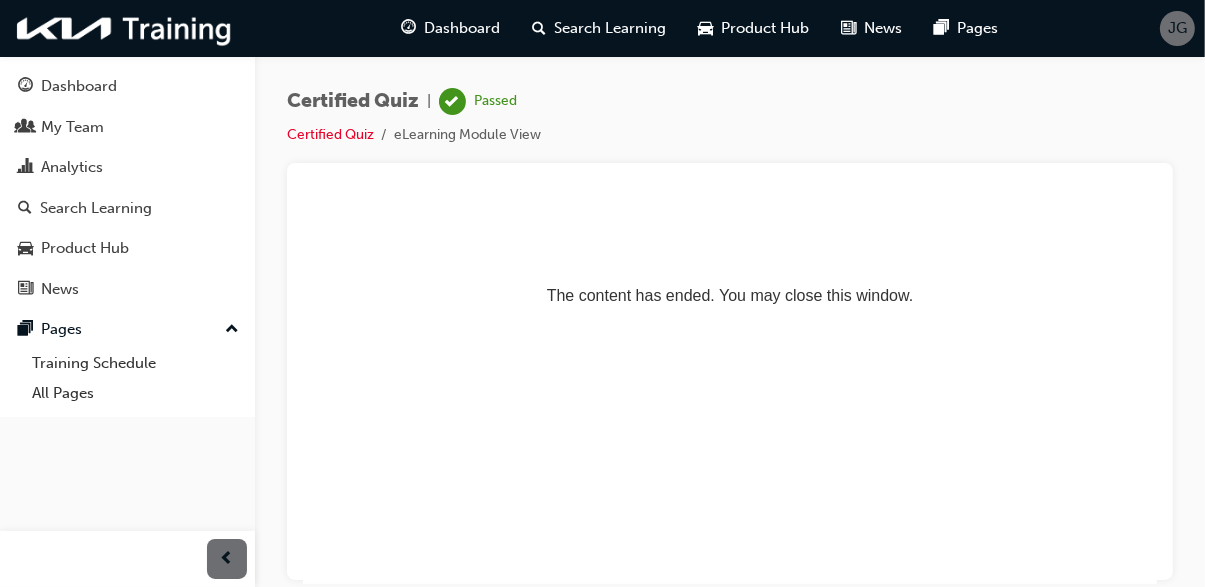 click on "Dashboard" at bounding box center [127, 86] 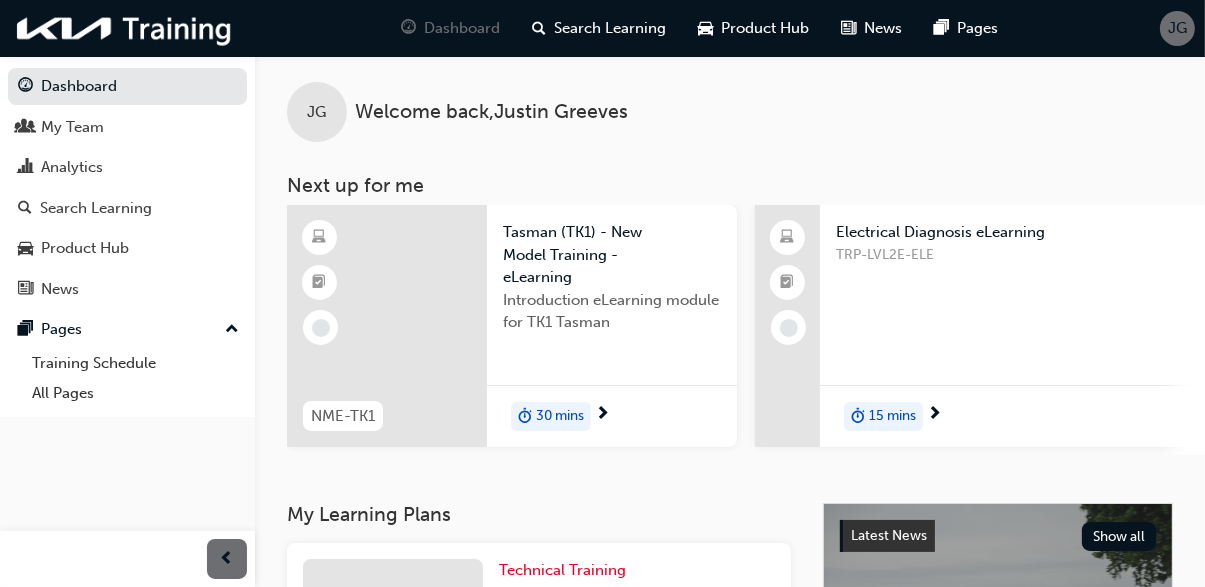 scroll, scrollTop: 24, scrollLeft: 0, axis: vertical 